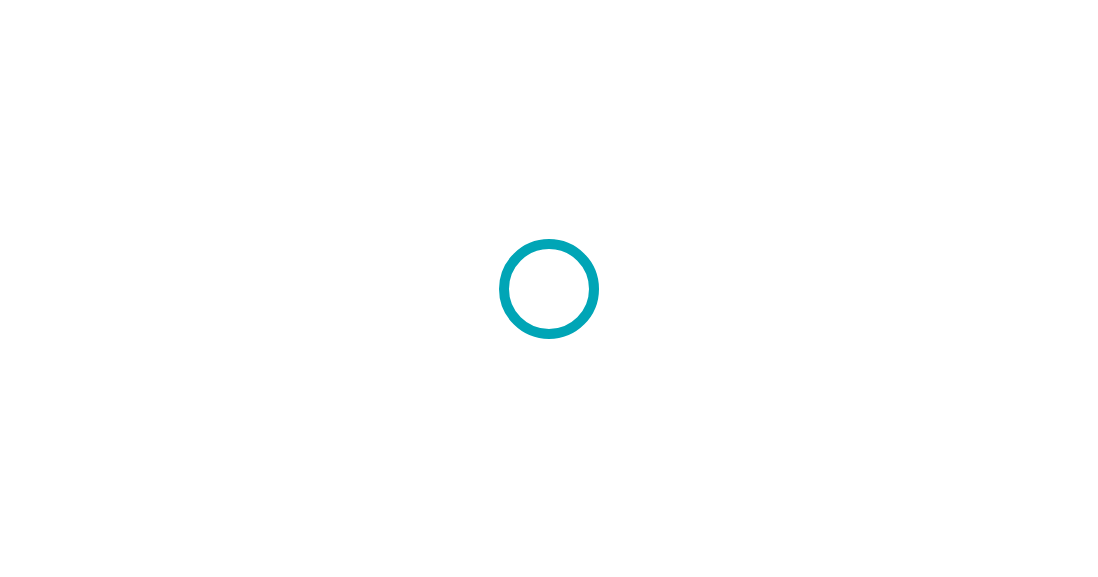 scroll, scrollTop: 0, scrollLeft: 0, axis: both 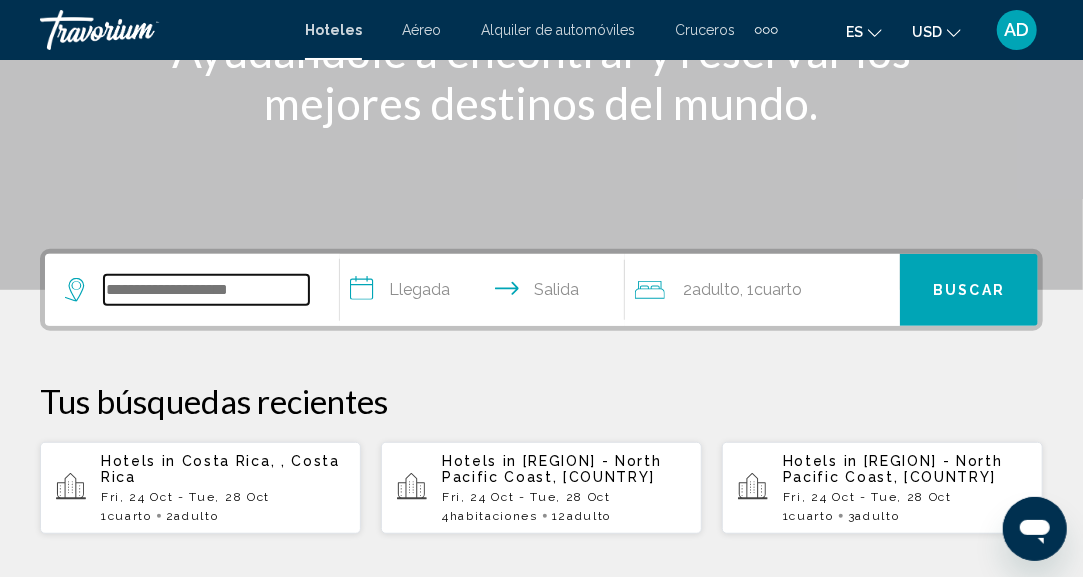 click at bounding box center (206, 290) 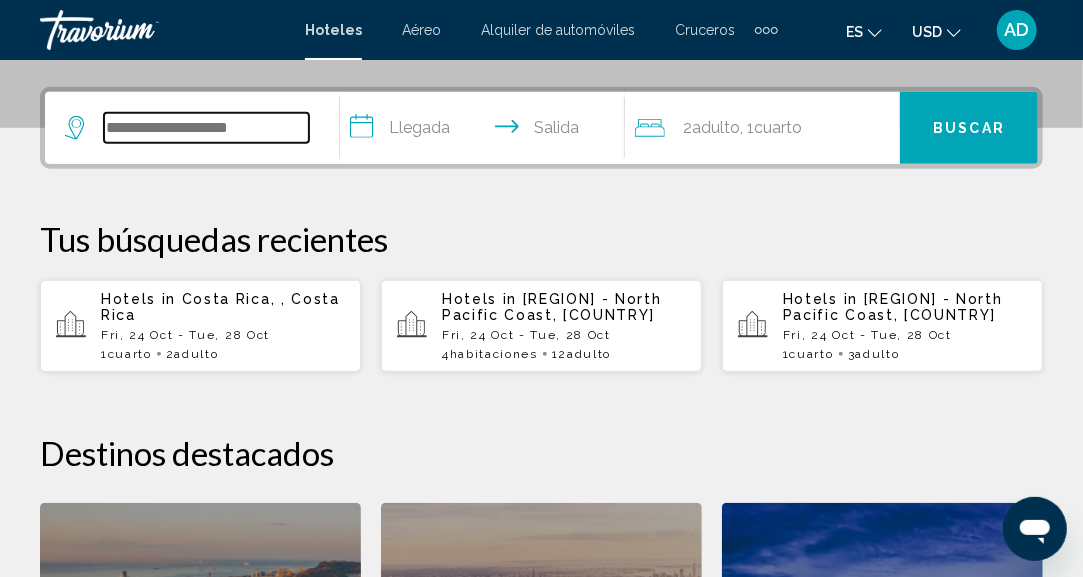 scroll, scrollTop: 493, scrollLeft: 0, axis: vertical 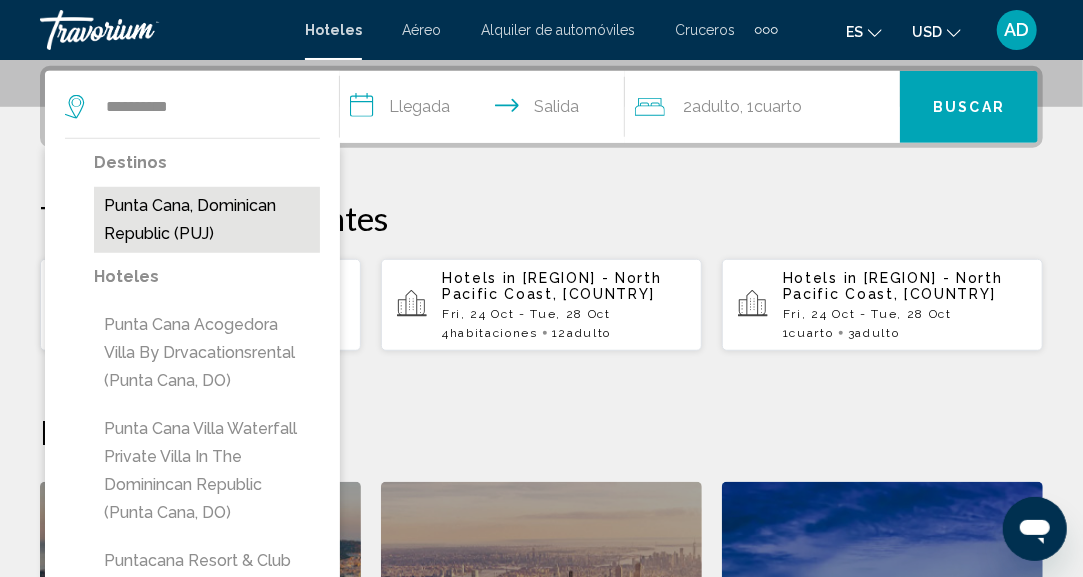 click on "Punta Cana, Dominican Republic (PUJ)" at bounding box center [207, 220] 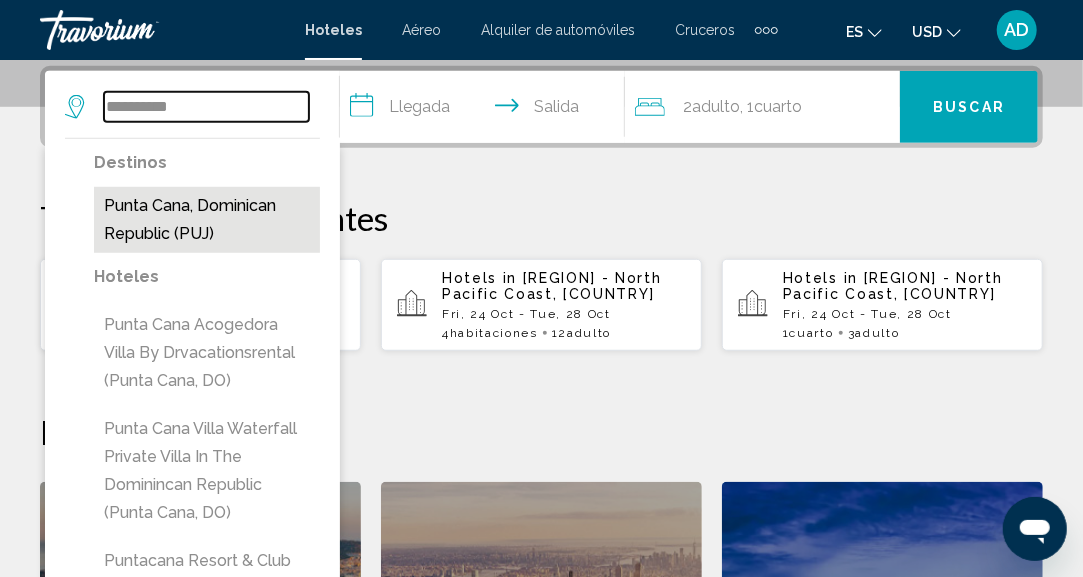 type on "**********" 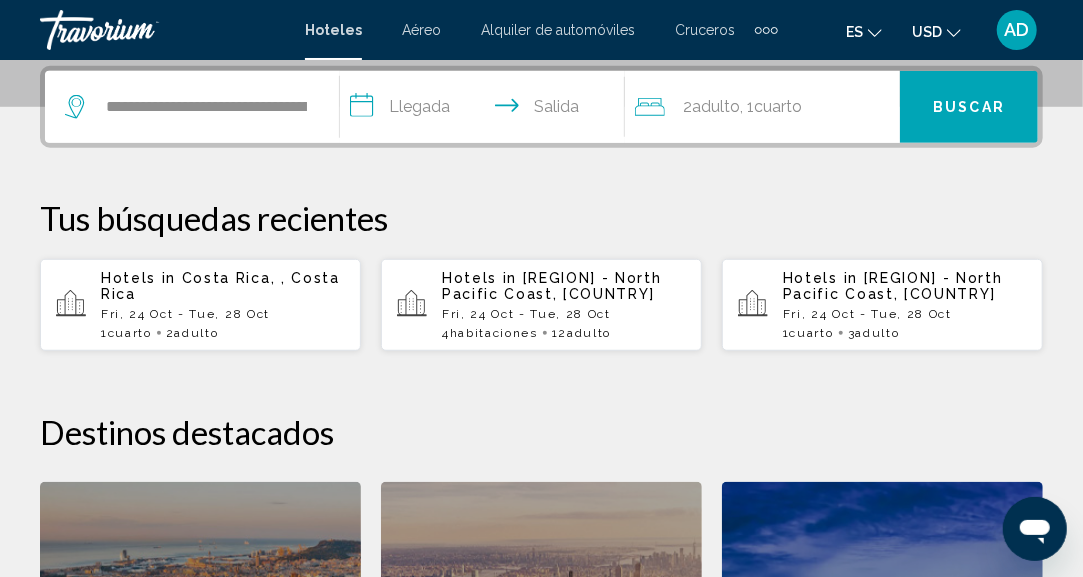 click on "**********" at bounding box center [486, 110] 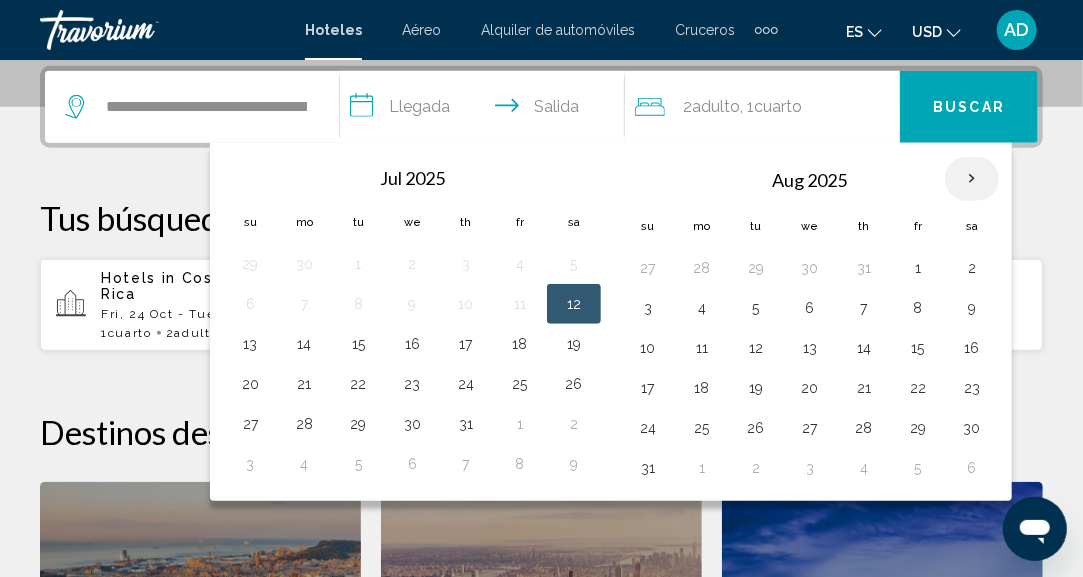 click at bounding box center (972, 179) 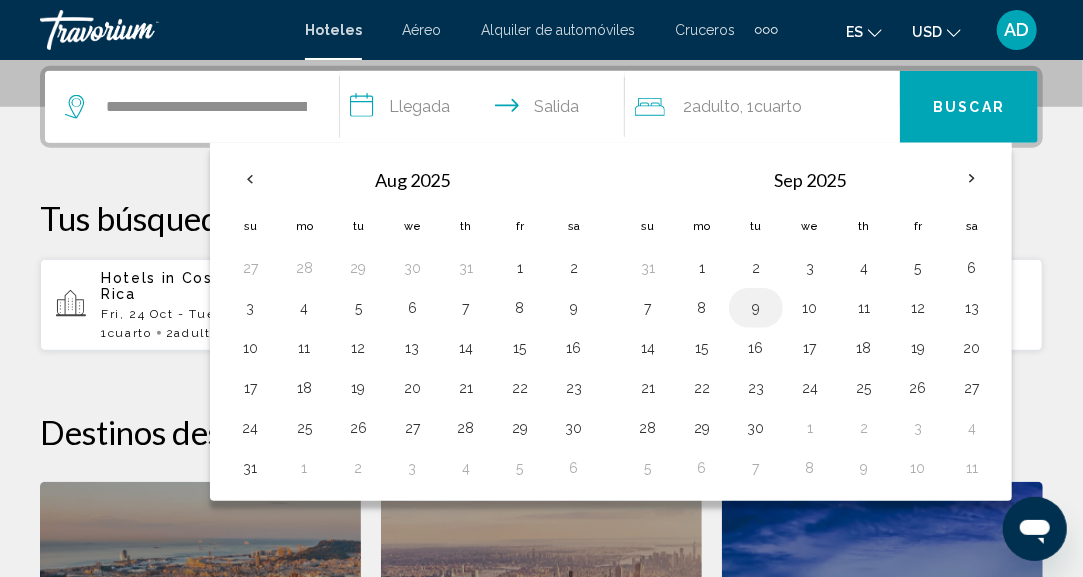 click on "9" at bounding box center (756, 308) 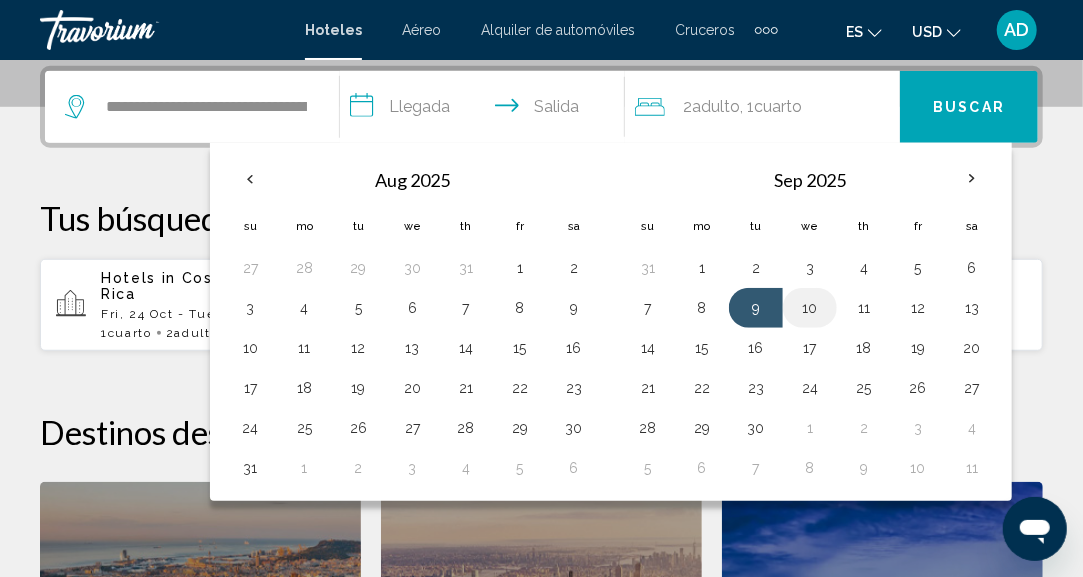 click on "10" at bounding box center (810, 308) 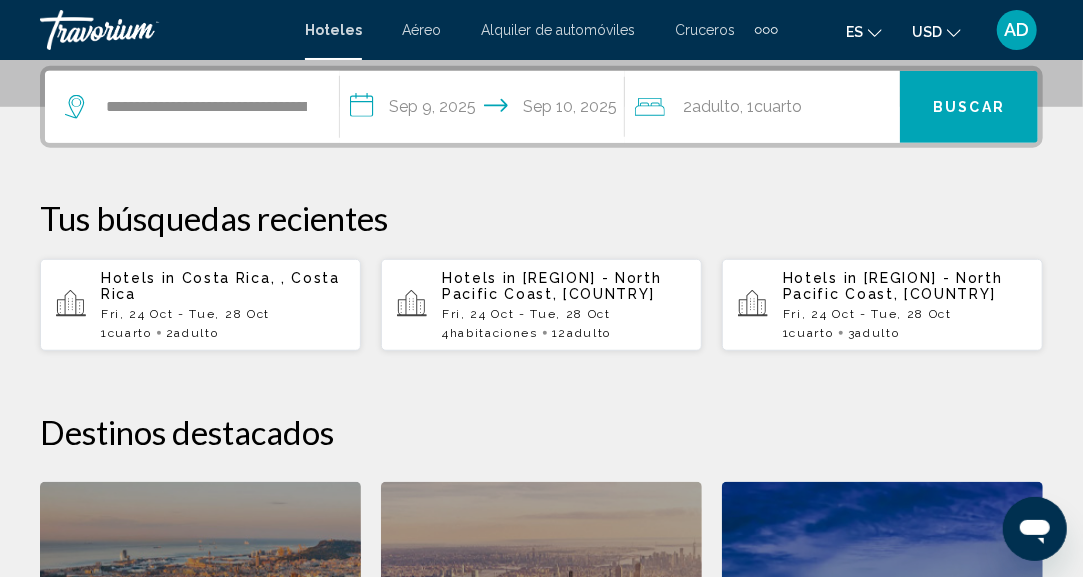 click on "2  Adulto Adulto , 1  Cuarto habitaciones" 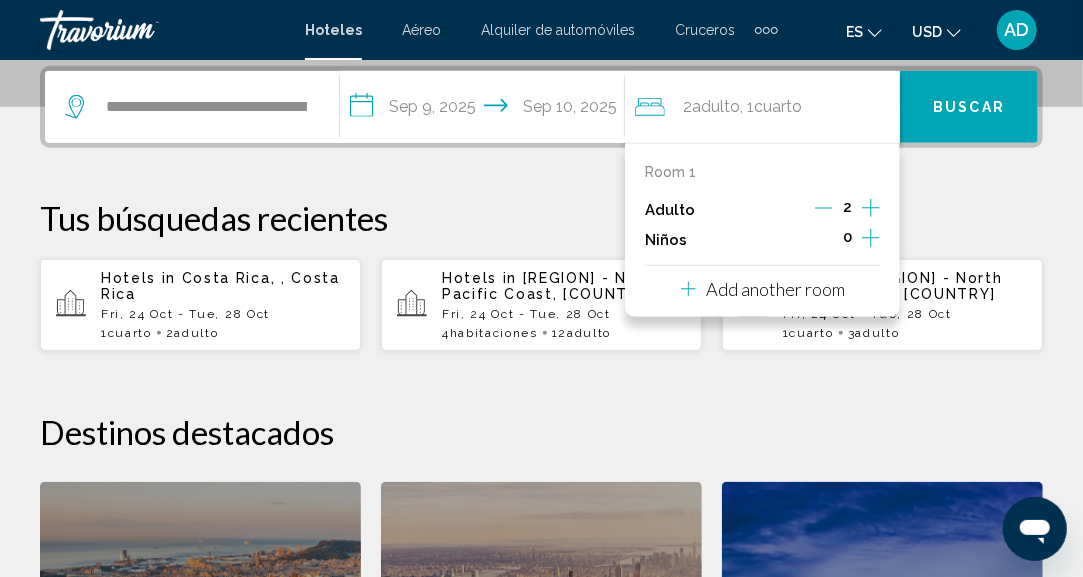 click 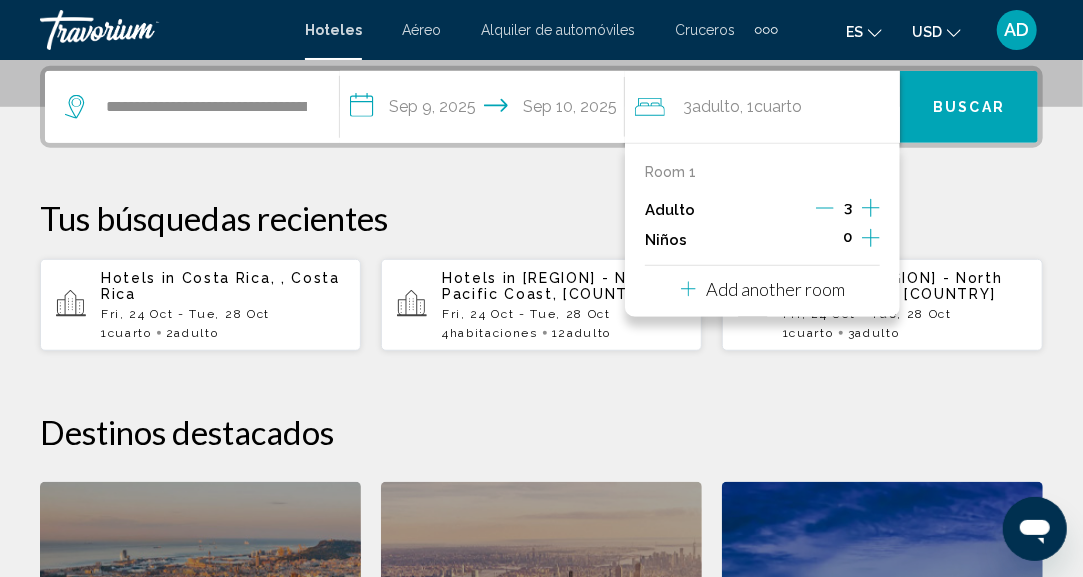 click on "Tus búsquedas recientes" at bounding box center [541, 218] 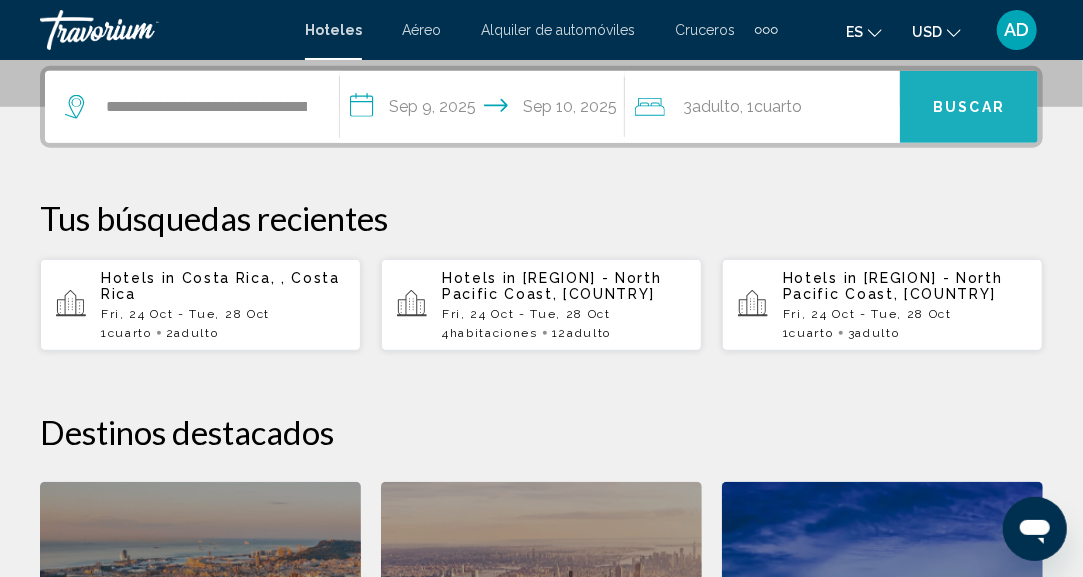 click on "Buscar" at bounding box center [969, 108] 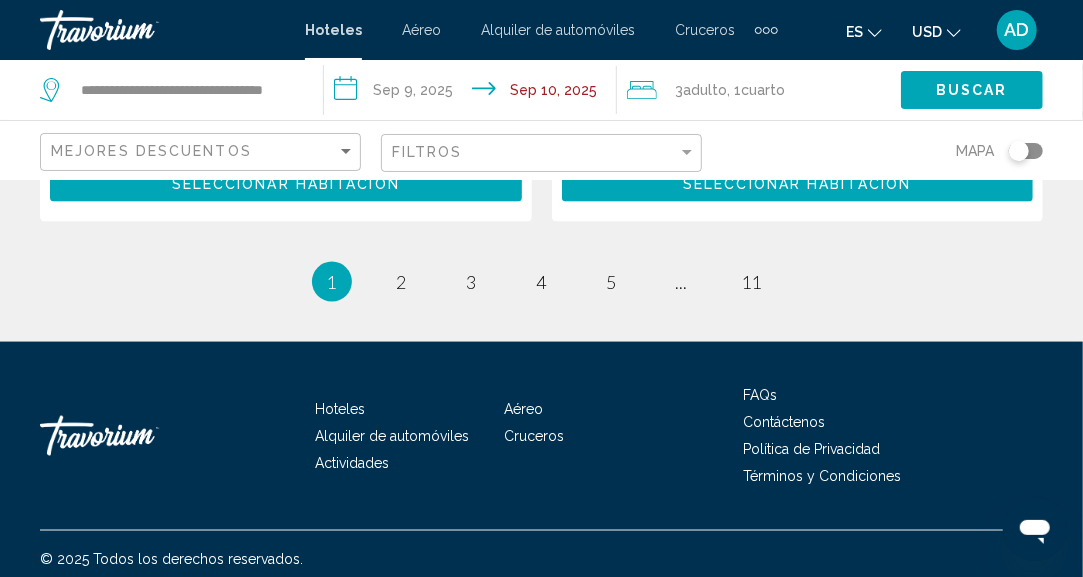 scroll, scrollTop: 4320, scrollLeft: 0, axis: vertical 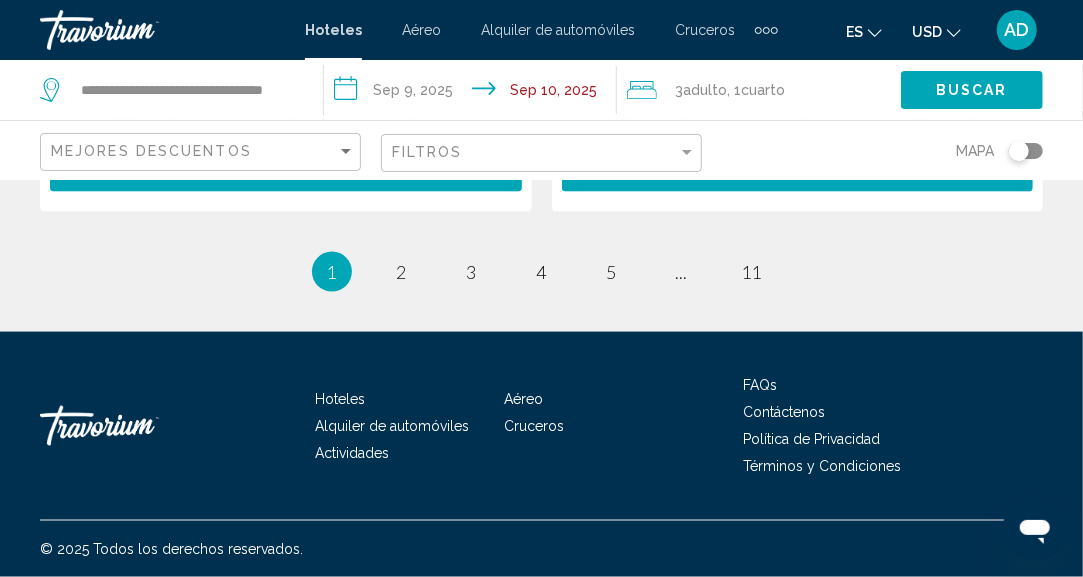 click on "Ahorrar hasta 38% Eden Roc Cap Cana
Hotel
Cap Cana Juanillo, [CITY] 10 mi del centro de [CITY] del hotel 5 Desde $1,540.27 USD $958.81 USD Ahorre $581.46 USD
Free WiFi 5 Seleccionar habitación Ahorrar hasta 36% Bavaro Green
Apartamento/Condominio/Casa
C Principal Esq 5, [CITY] 2.3 mi del centro de [CITY] del hotel 3.5 Desde $61.37 USD $39.50 USD Ahorre $21.87 USD
Free WiFi
Kitchenette
Kitchenette
4" at bounding box center [541, -1909] 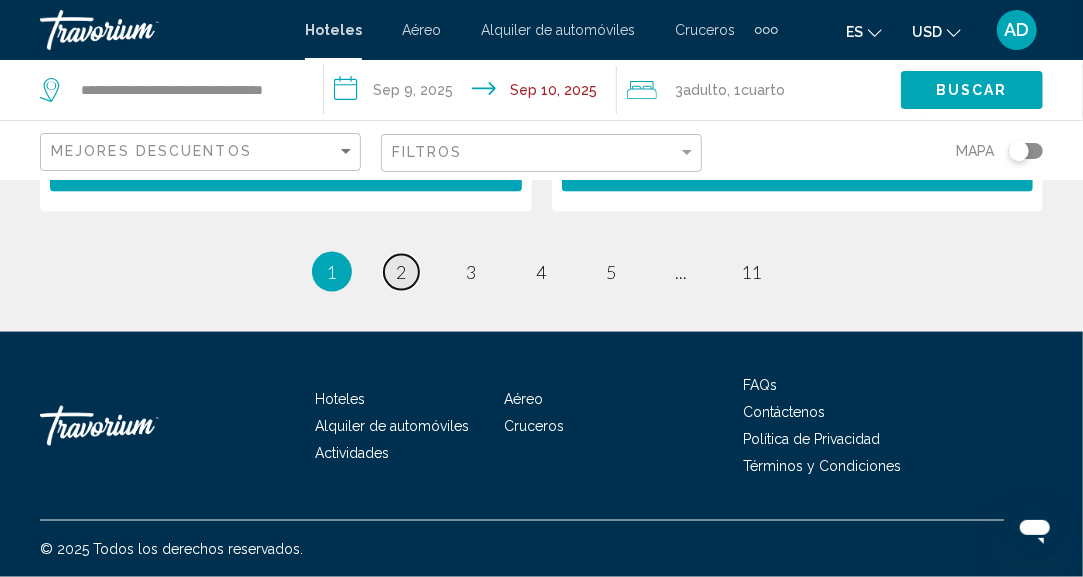 click on "2" at bounding box center [402, 272] 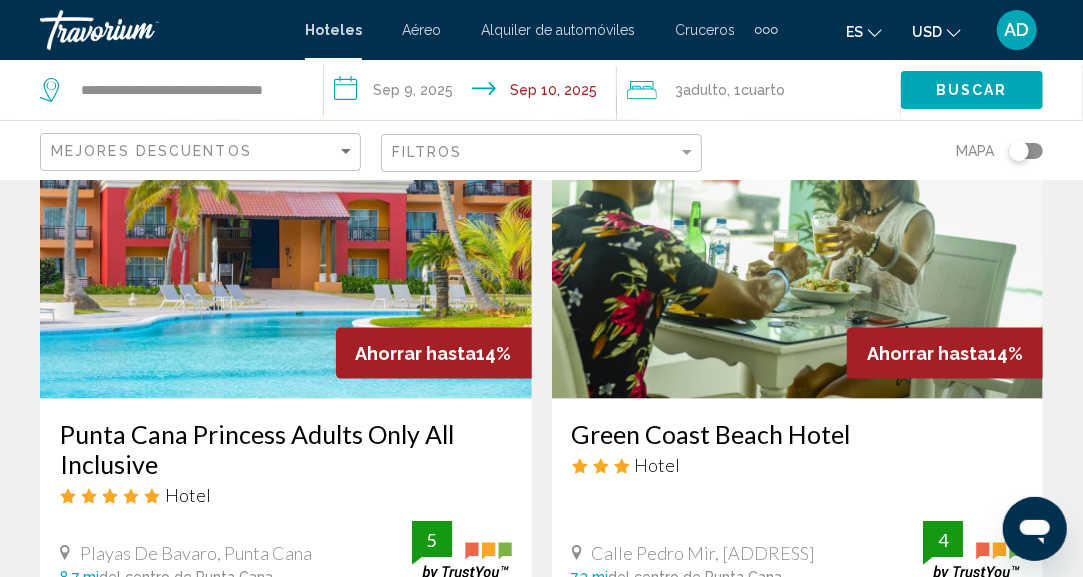 scroll, scrollTop: 908, scrollLeft: 0, axis: vertical 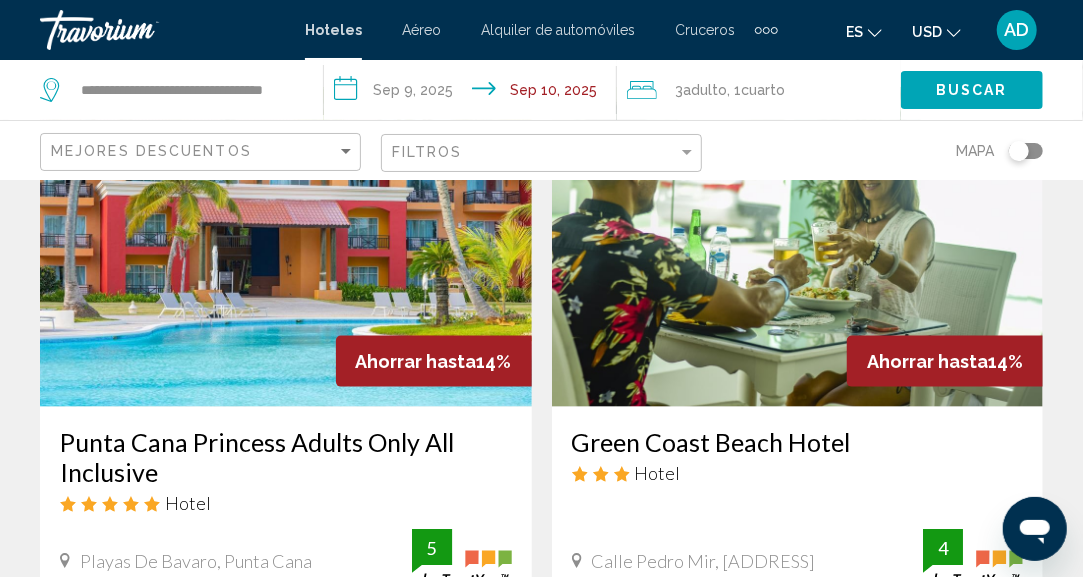 click at bounding box center (286, 247) 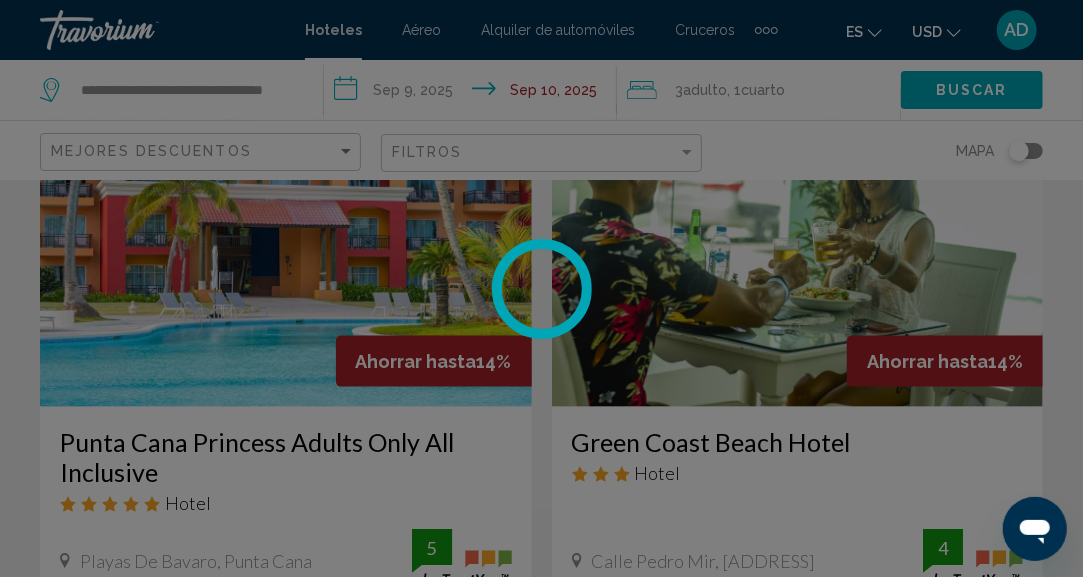 scroll, scrollTop: 246, scrollLeft: 0, axis: vertical 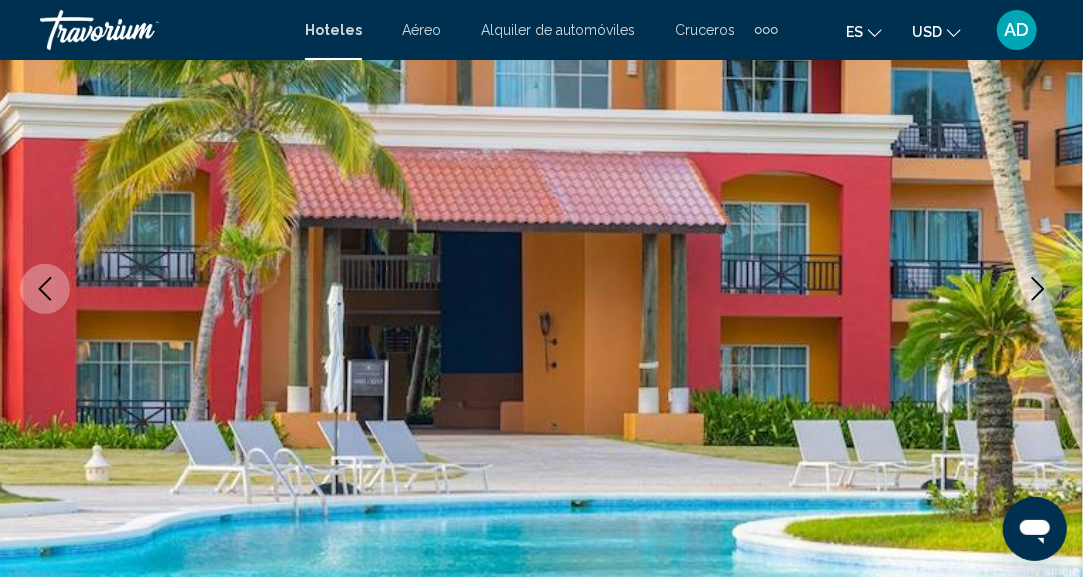 click 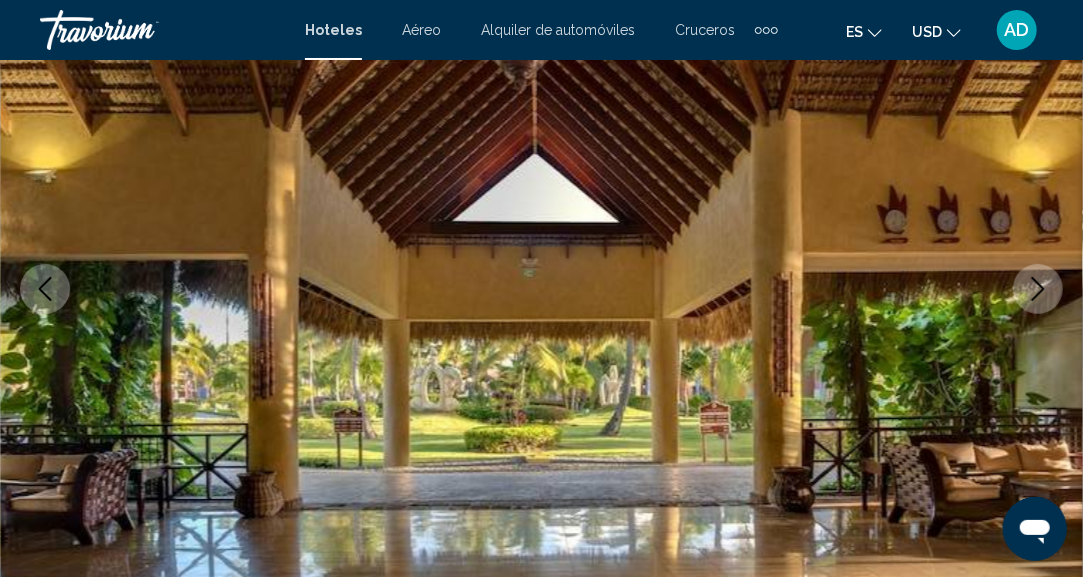 click 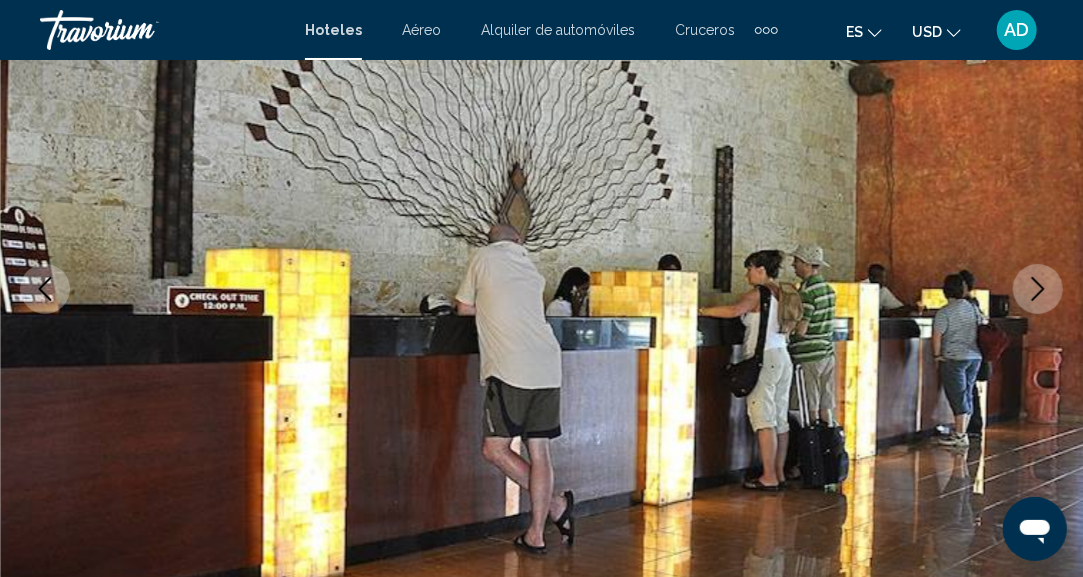 click 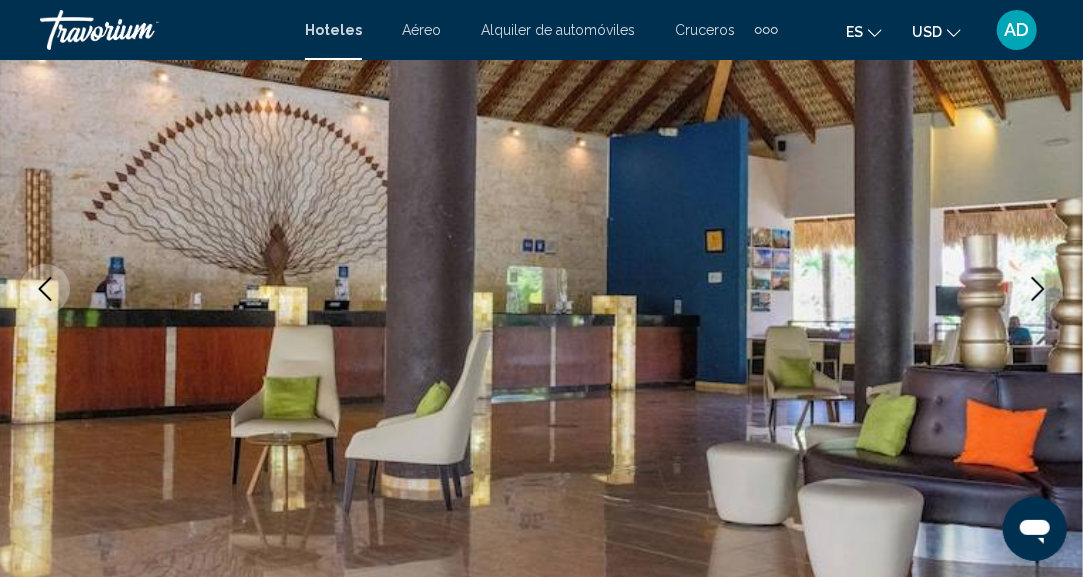 click 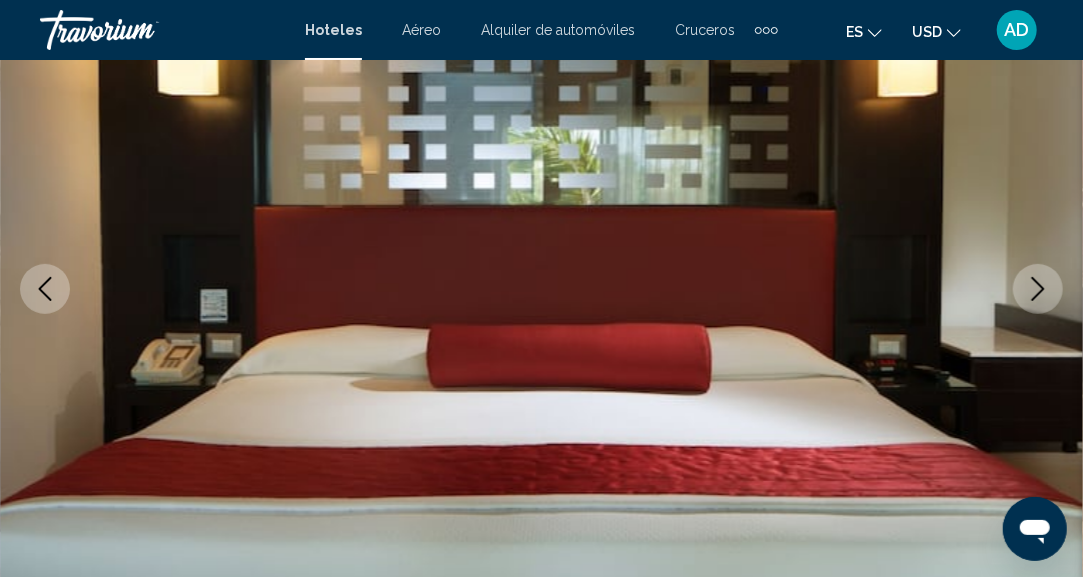 click 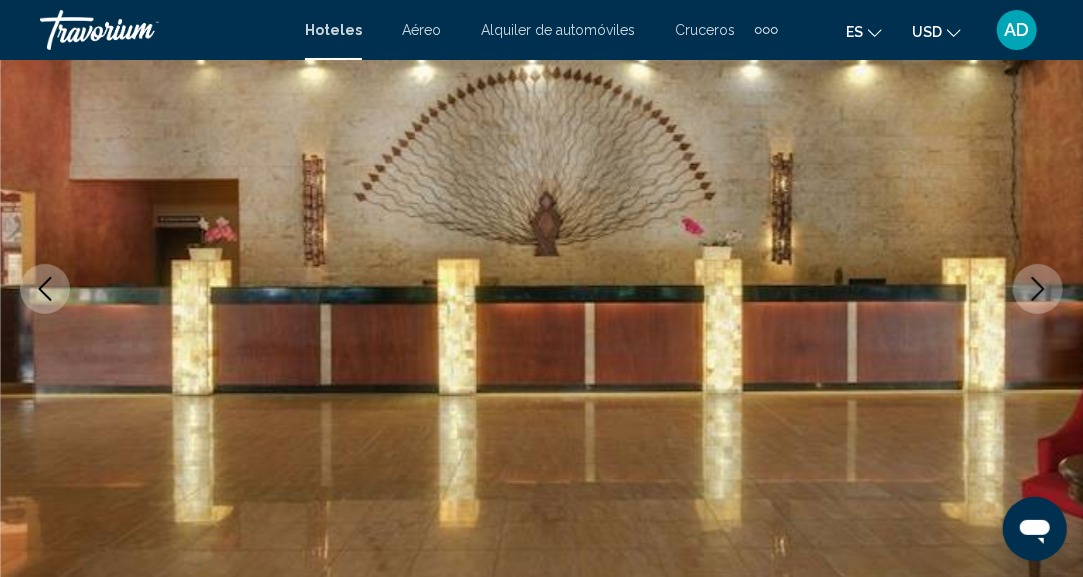 click 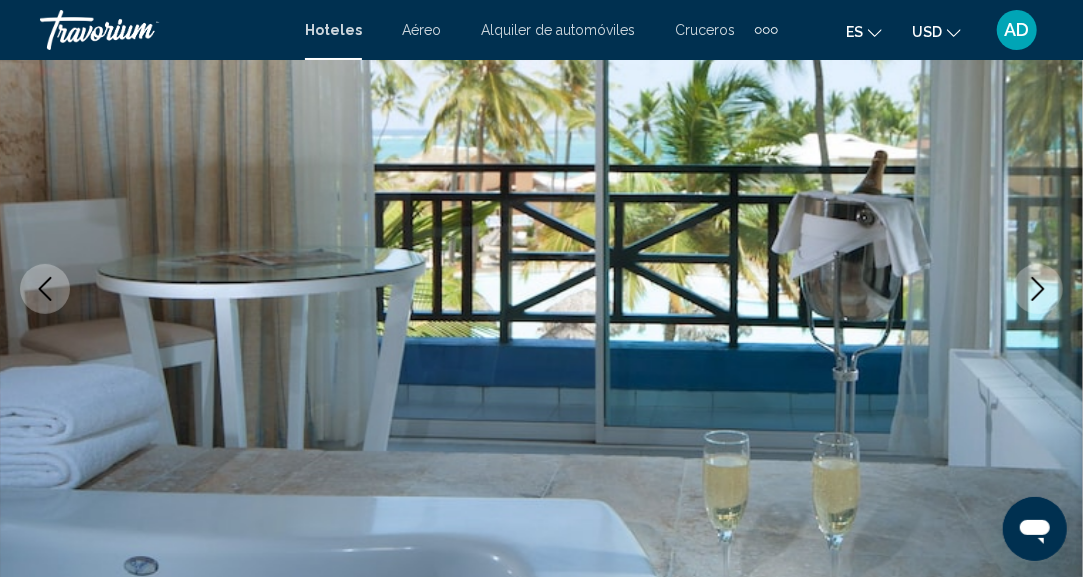 click 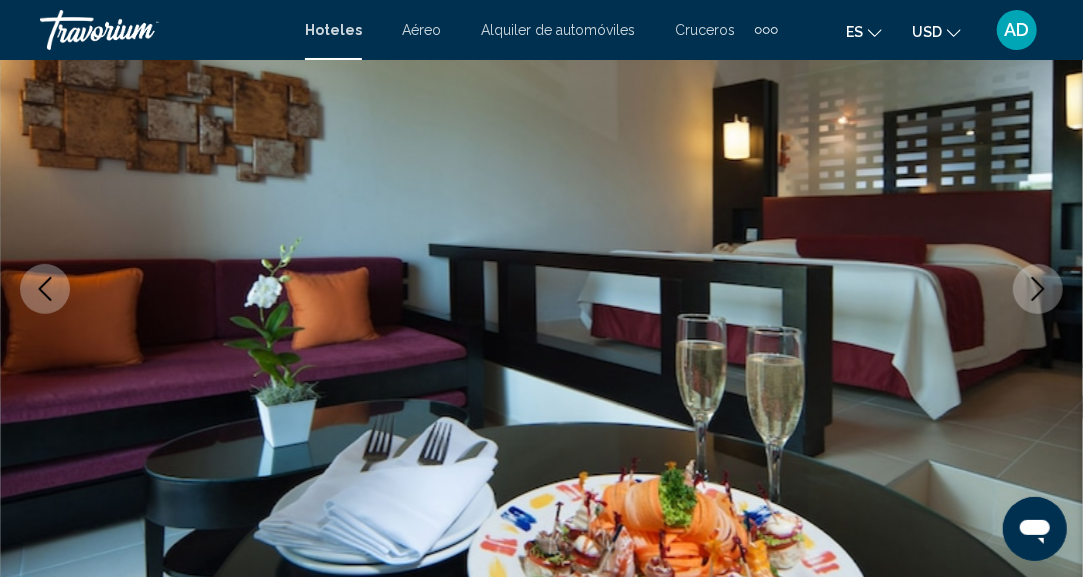 click 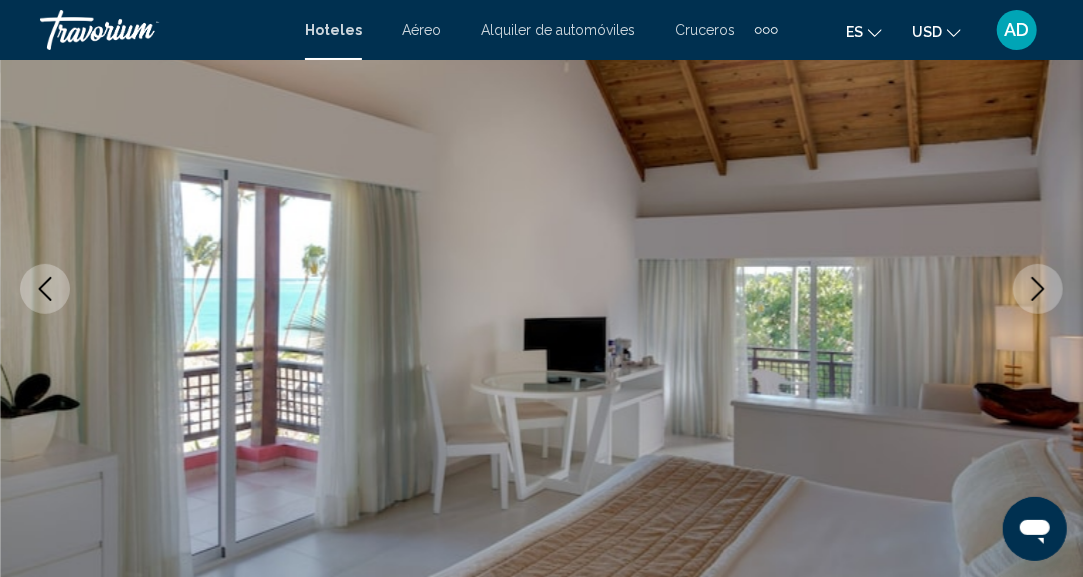click 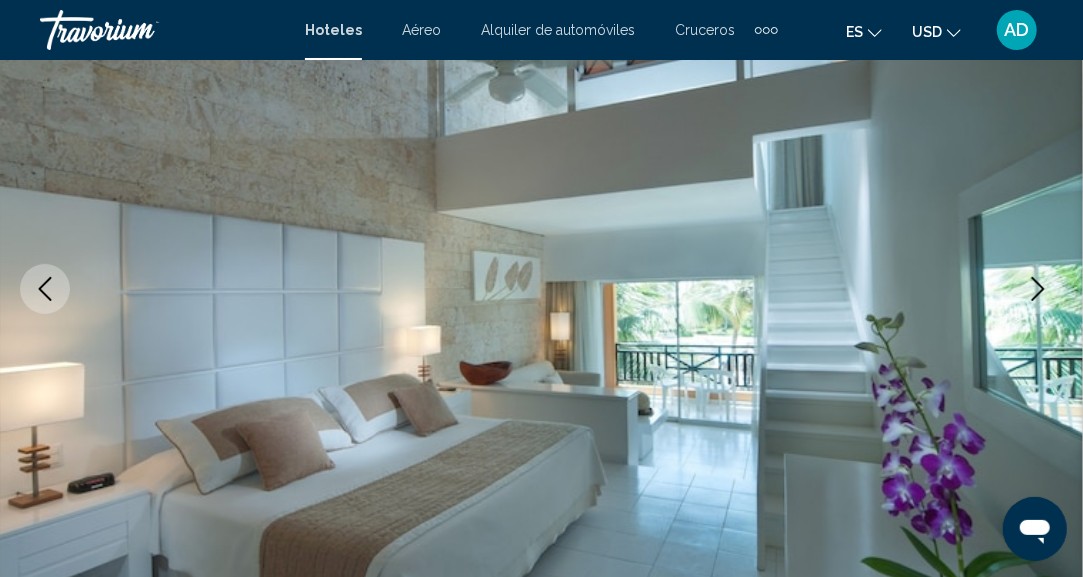 click 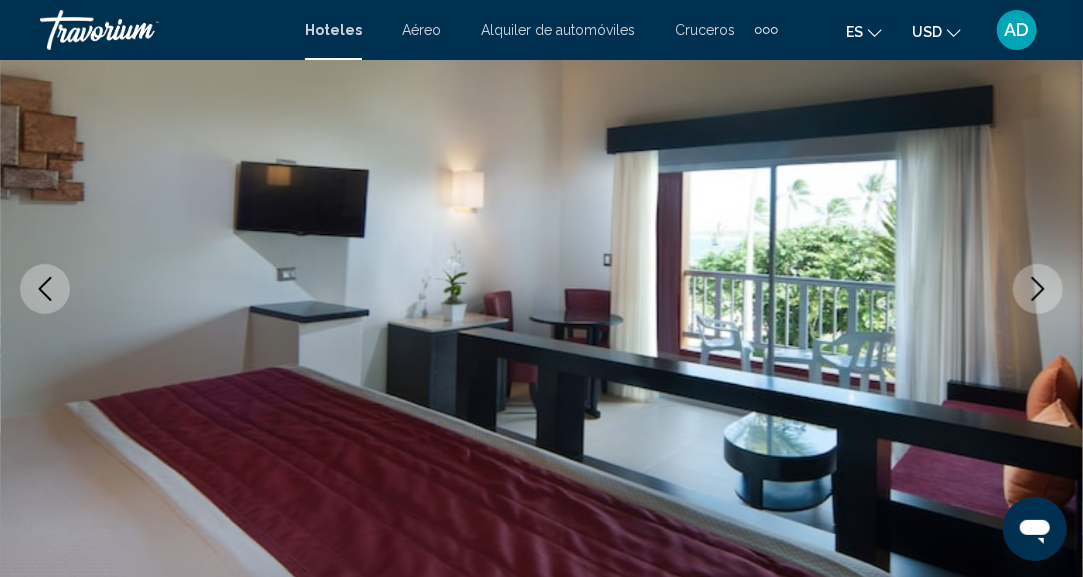 click 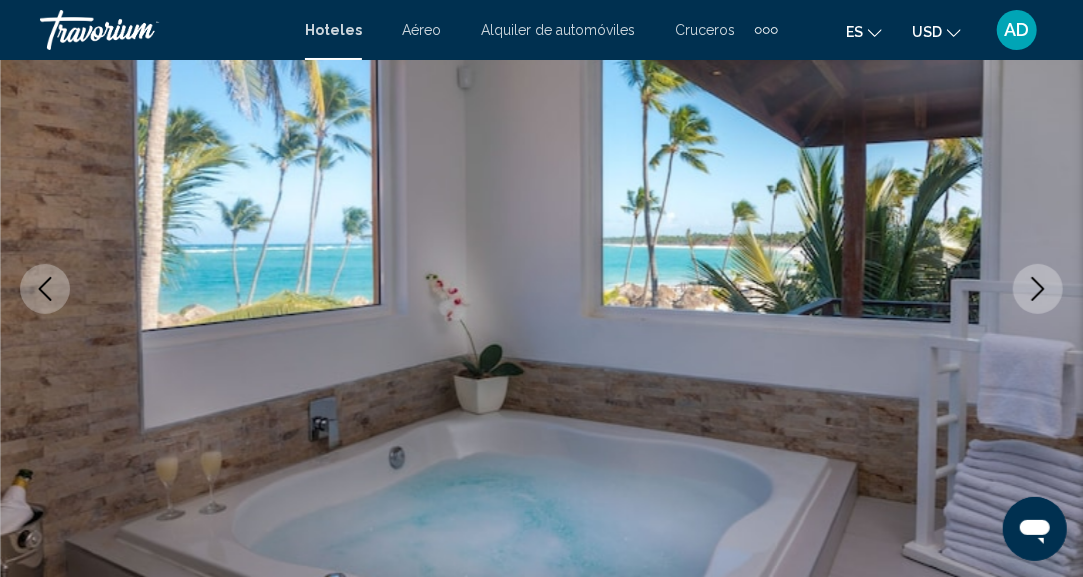 click 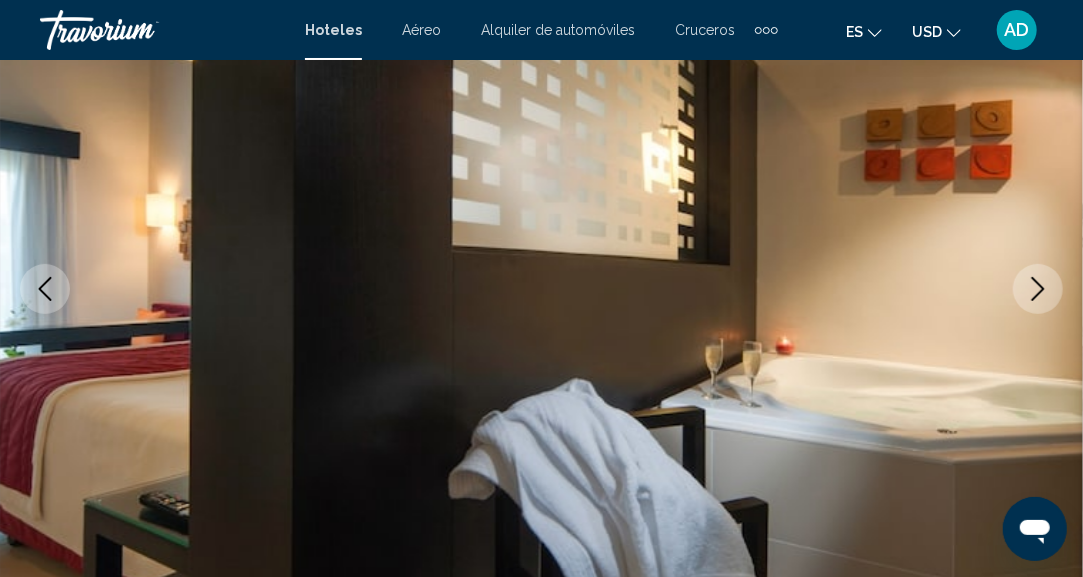 click 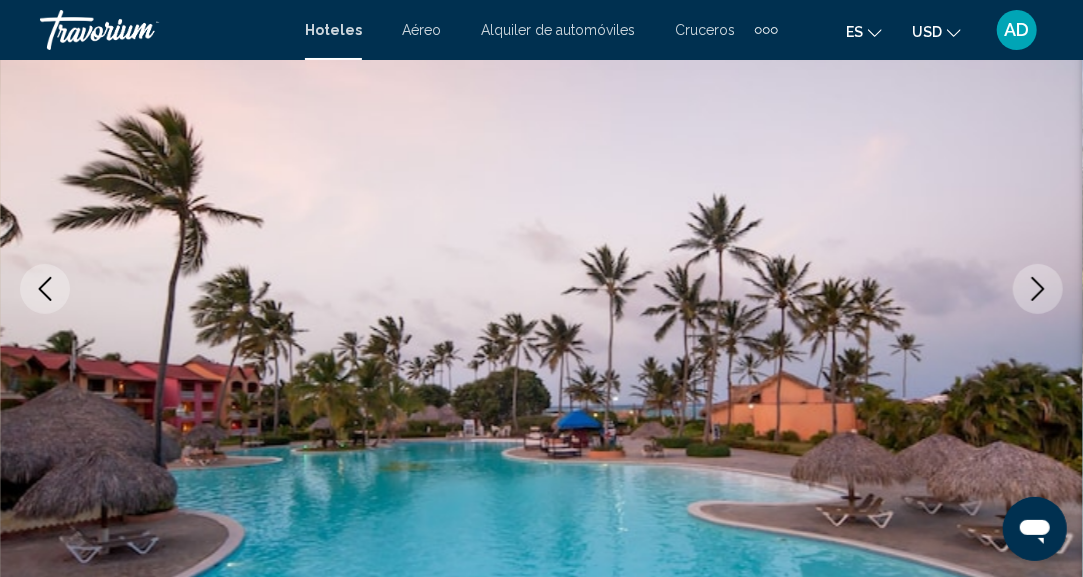 click 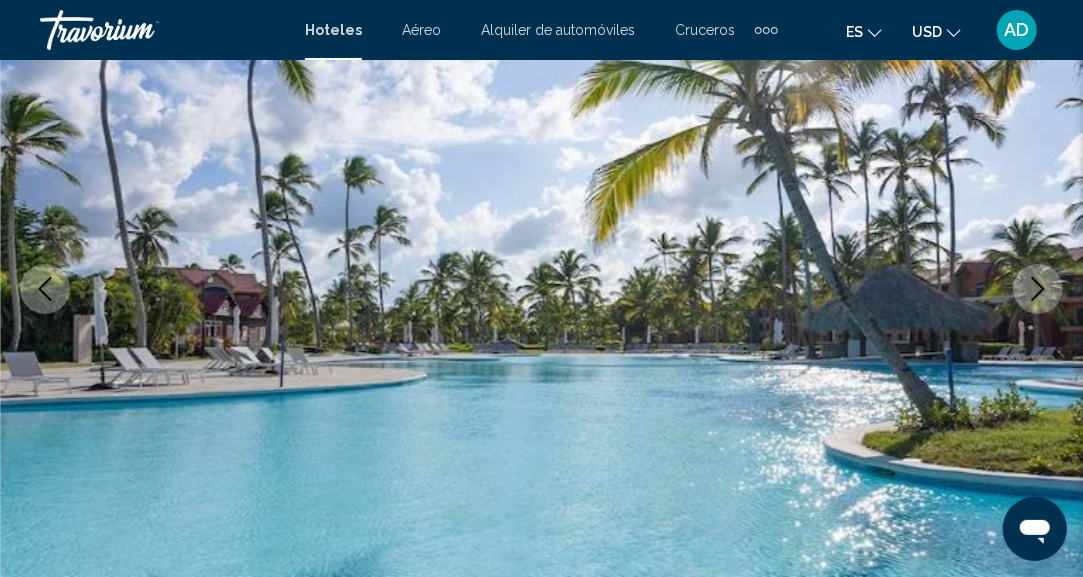 click 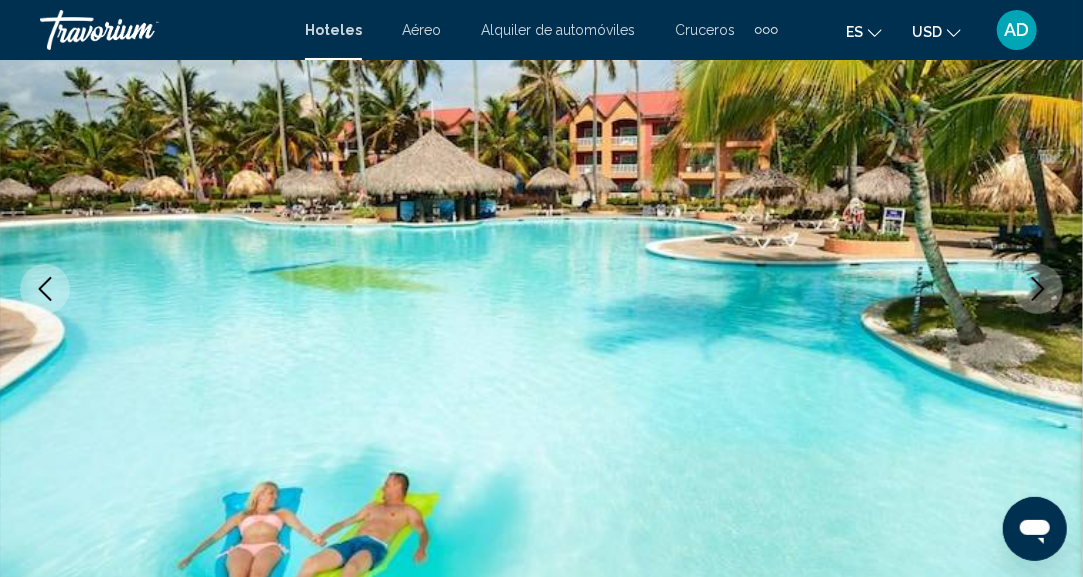 click 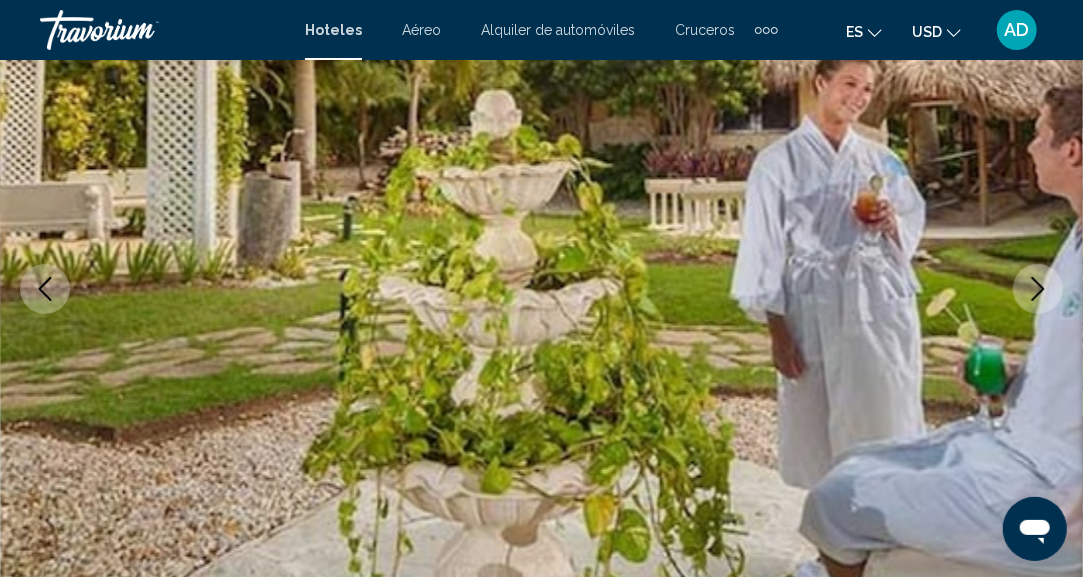 click 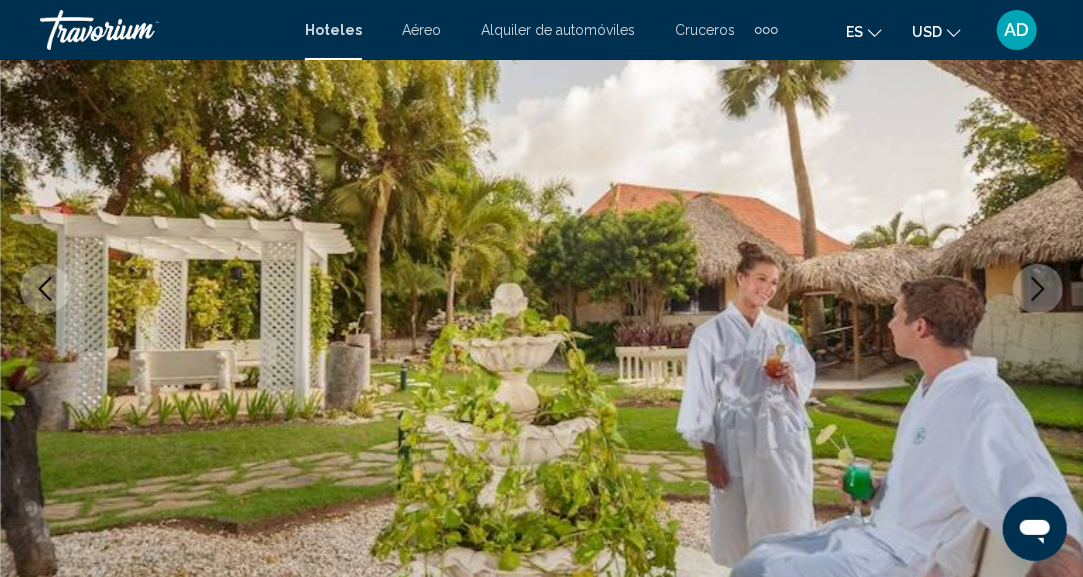 click 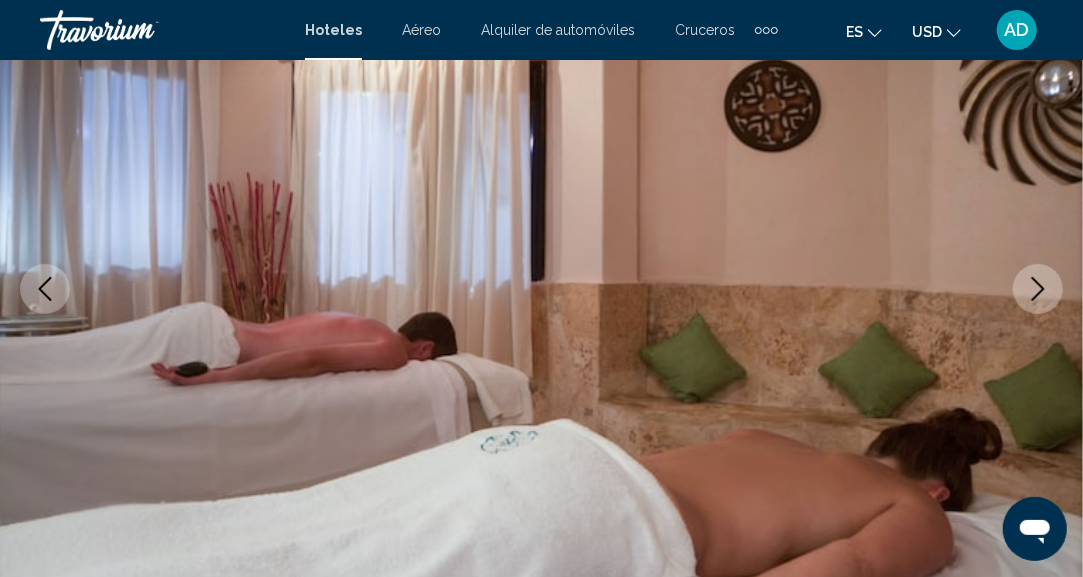 click 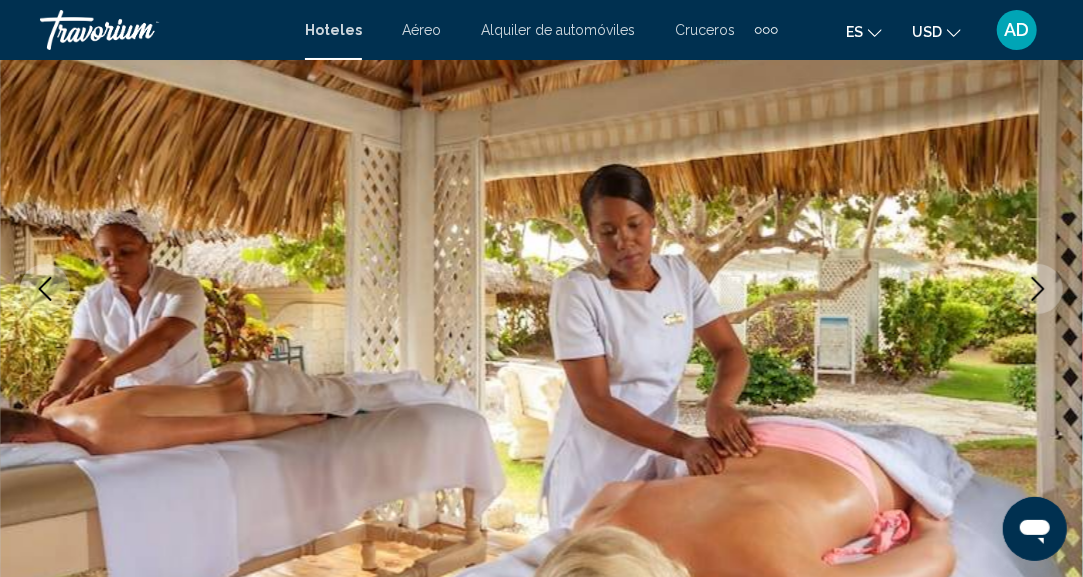 click 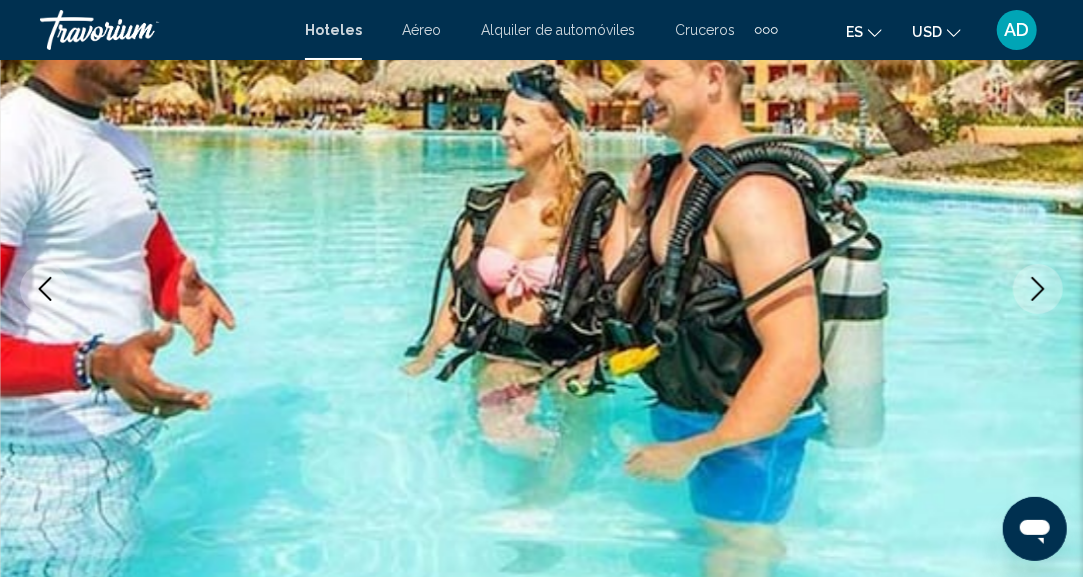 click 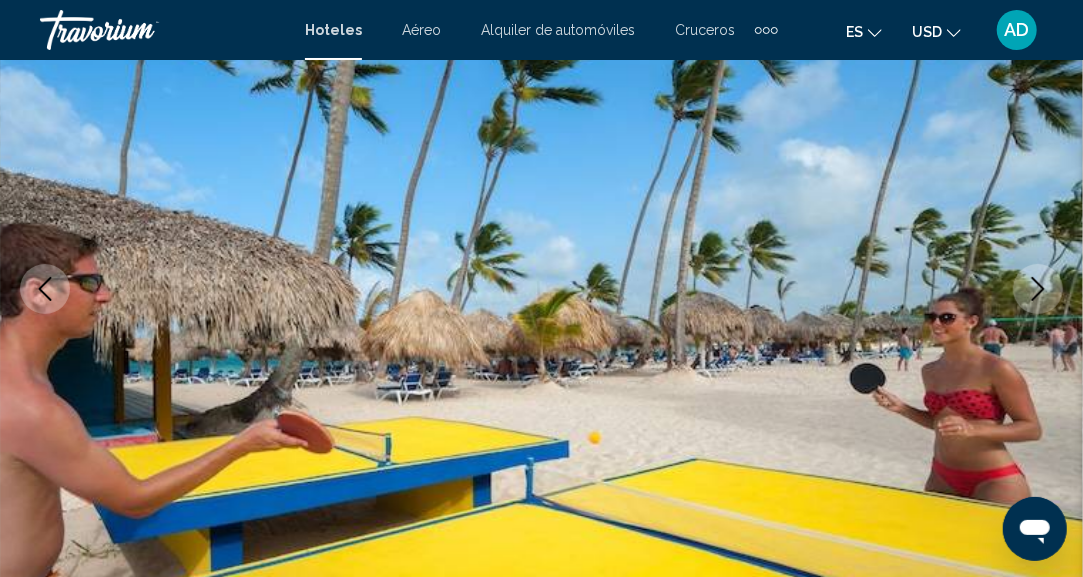 click 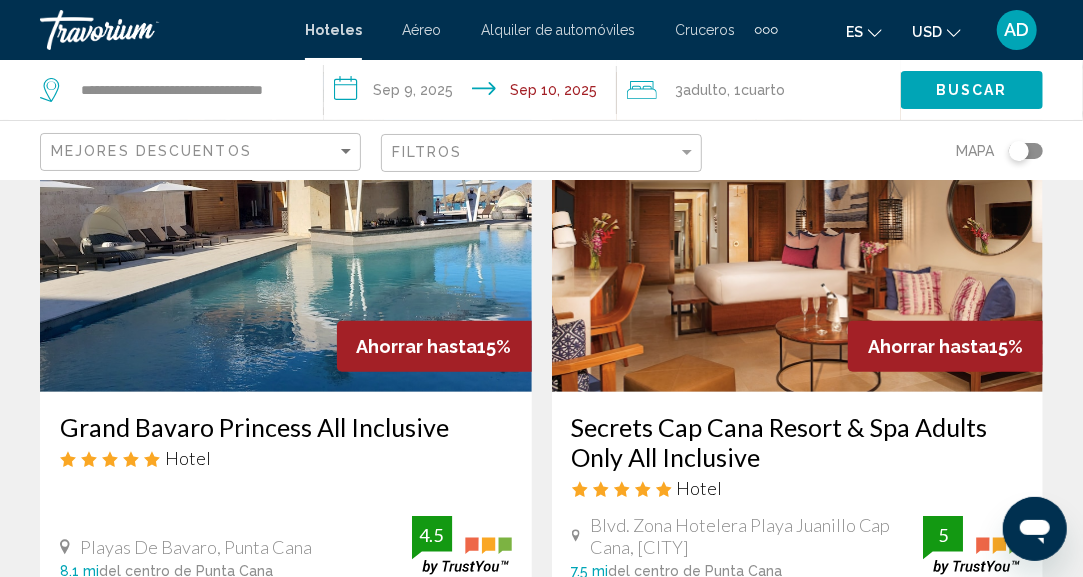 scroll, scrollTop: 179, scrollLeft: 0, axis: vertical 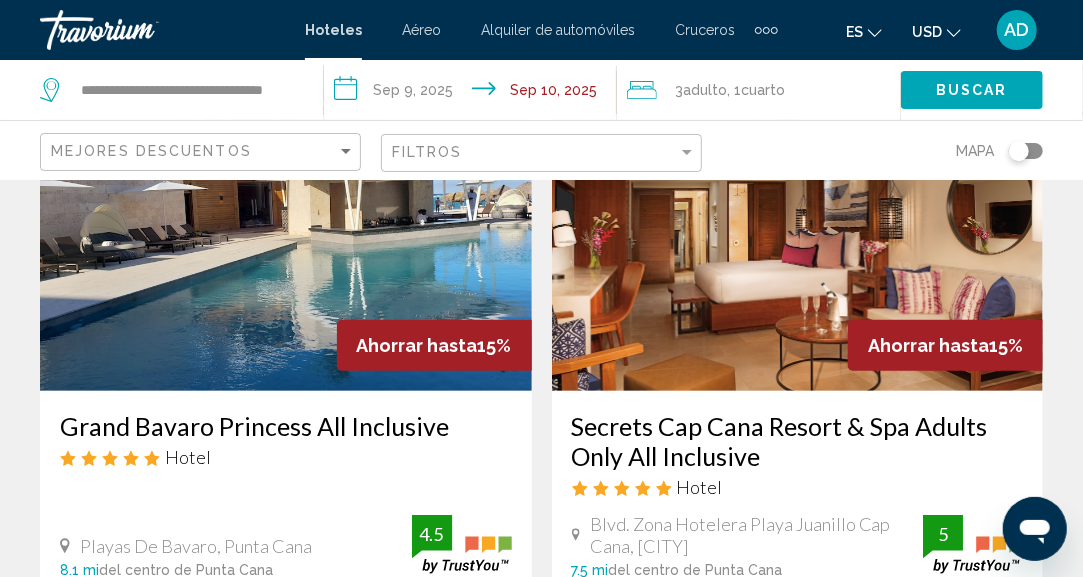 click at bounding box center [286, 231] 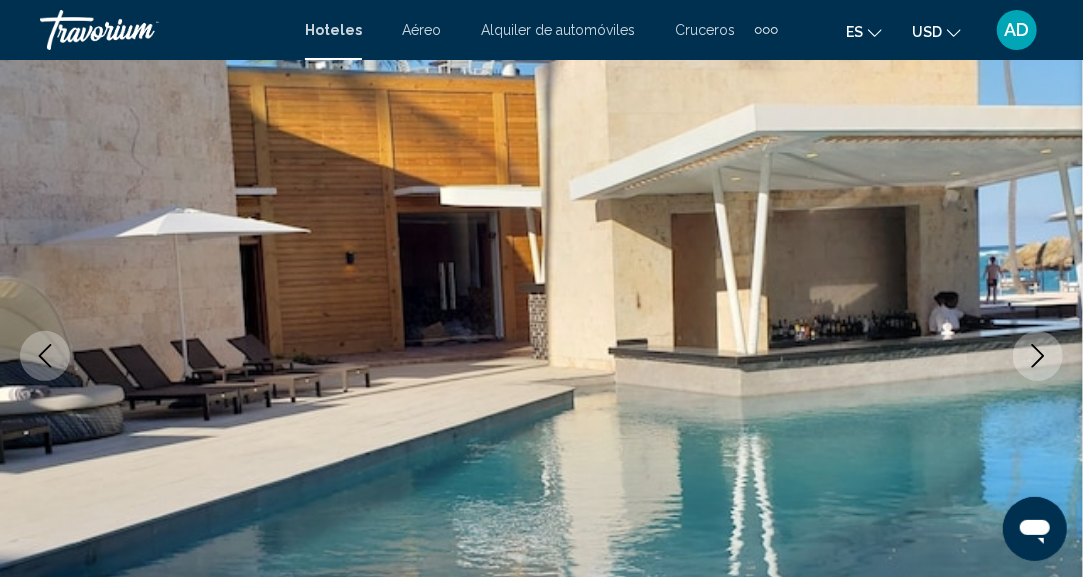 scroll, scrollTop: 246, scrollLeft: 0, axis: vertical 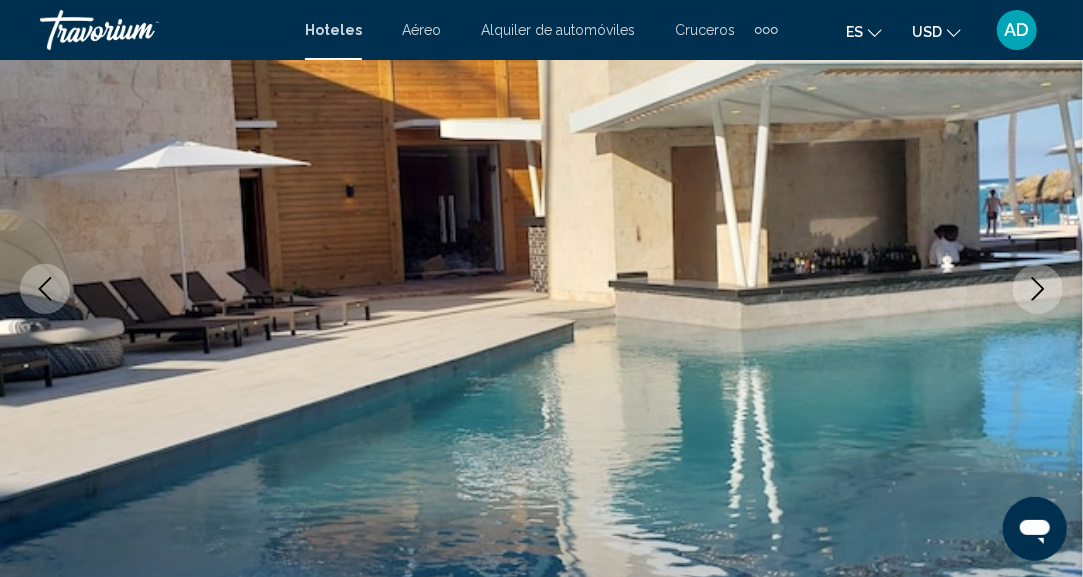 click at bounding box center (1038, 289) 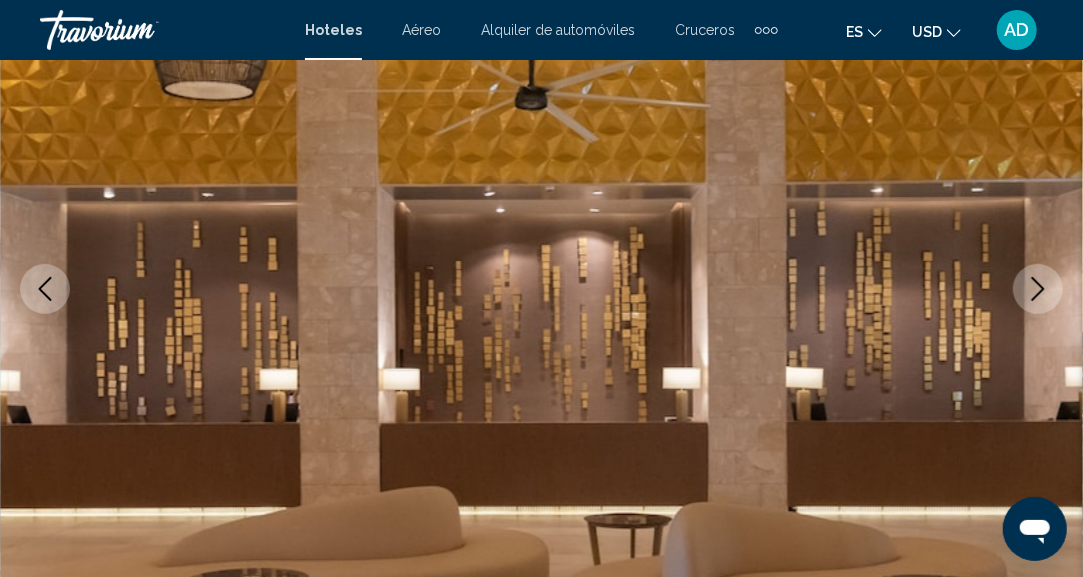click 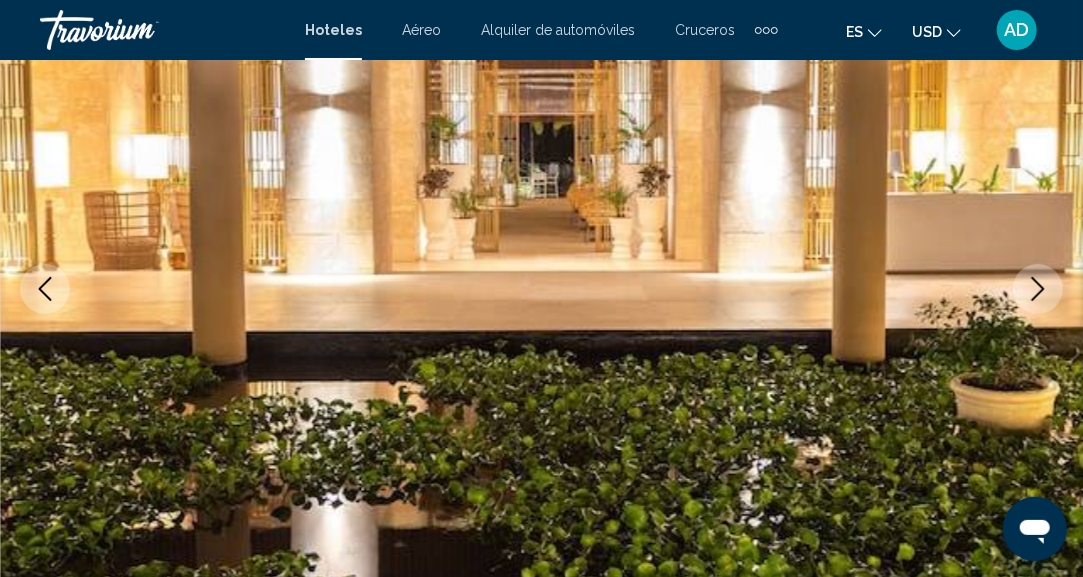 click 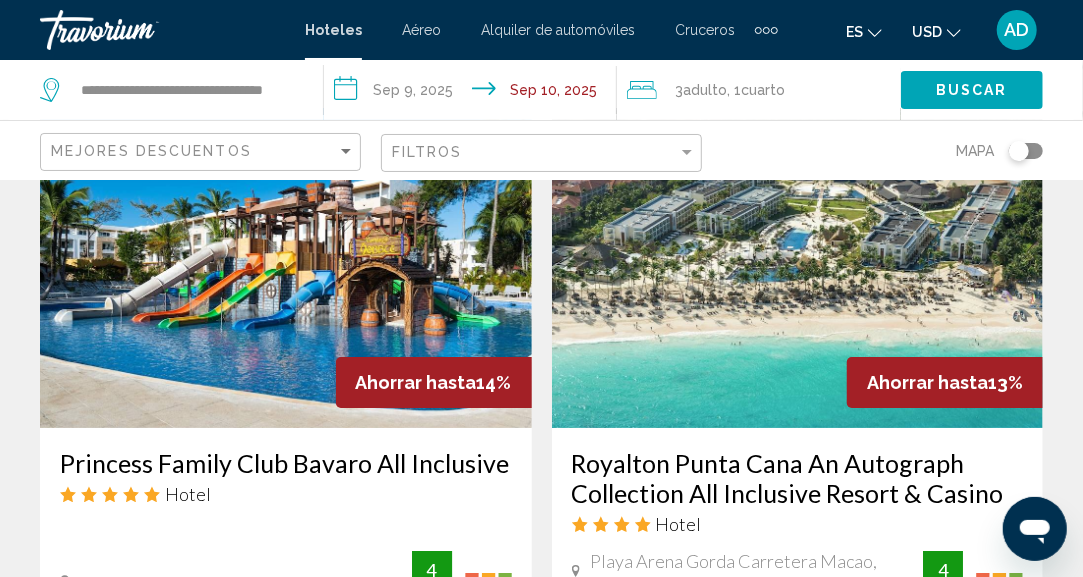 scroll, scrollTop: 3150, scrollLeft: 0, axis: vertical 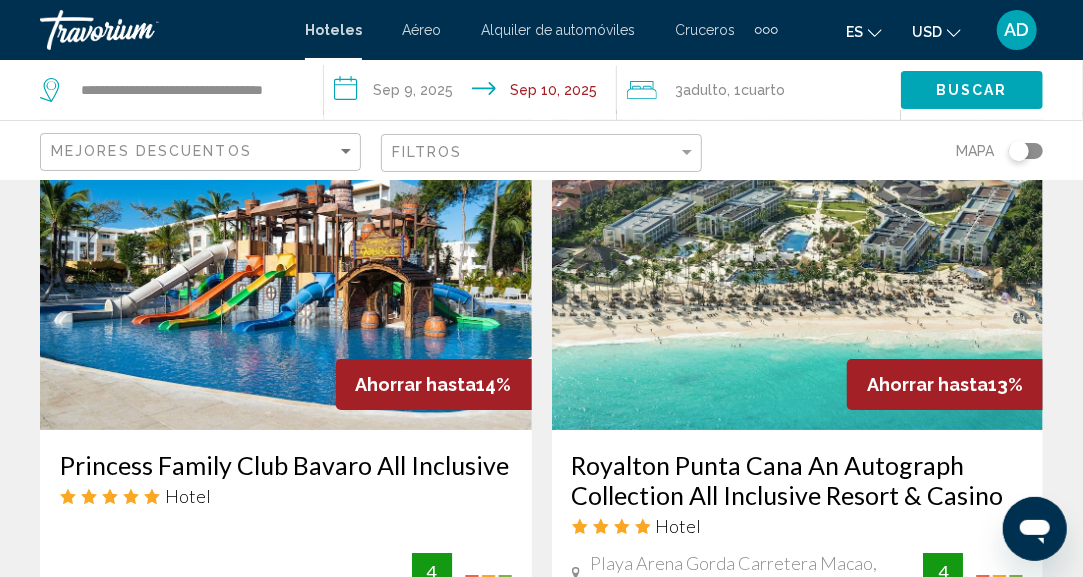 click at bounding box center [286, 270] 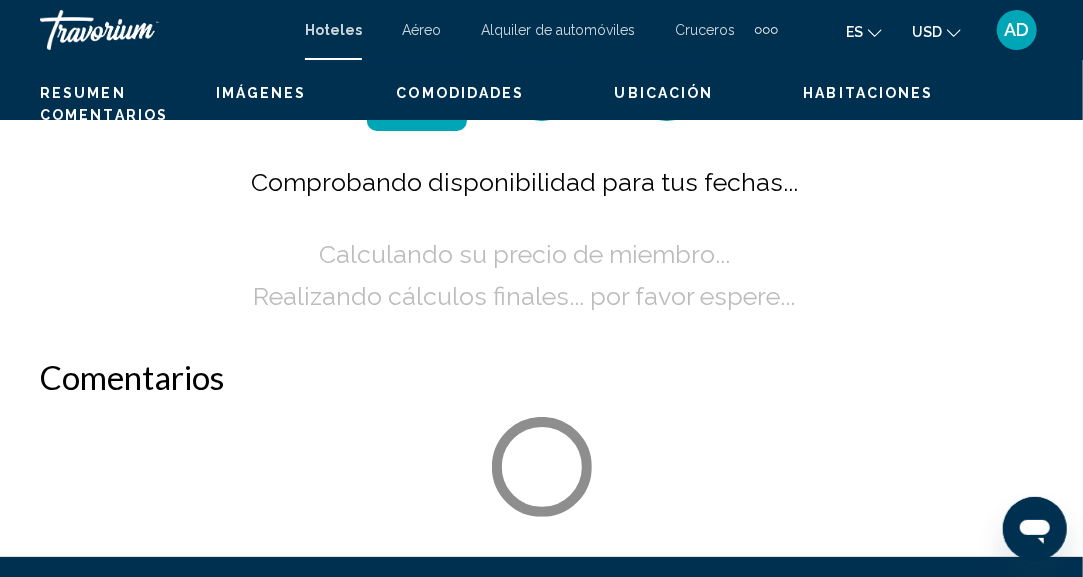 scroll, scrollTop: 246, scrollLeft: 0, axis: vertical 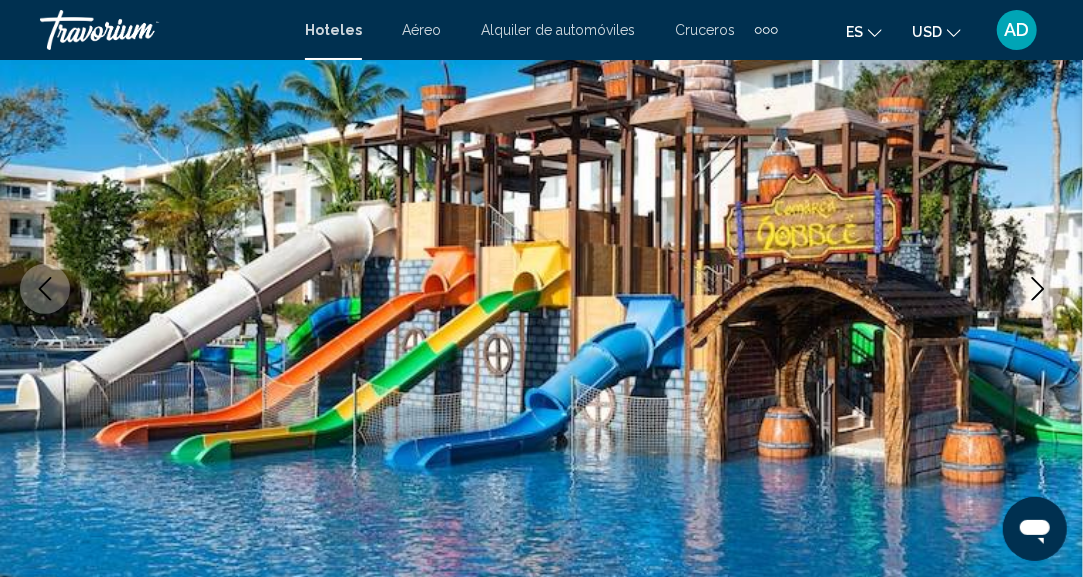 click 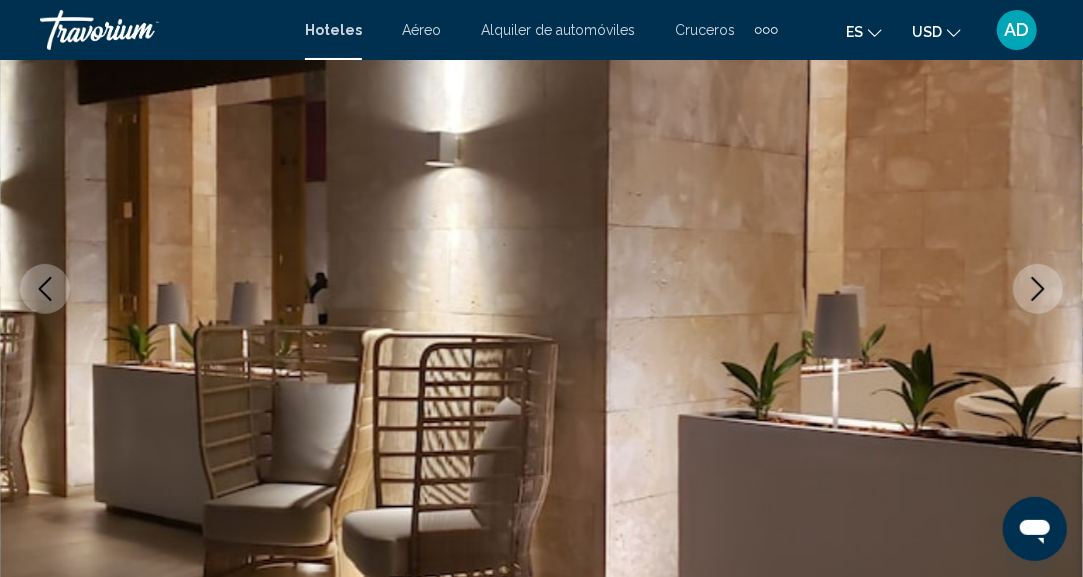 click 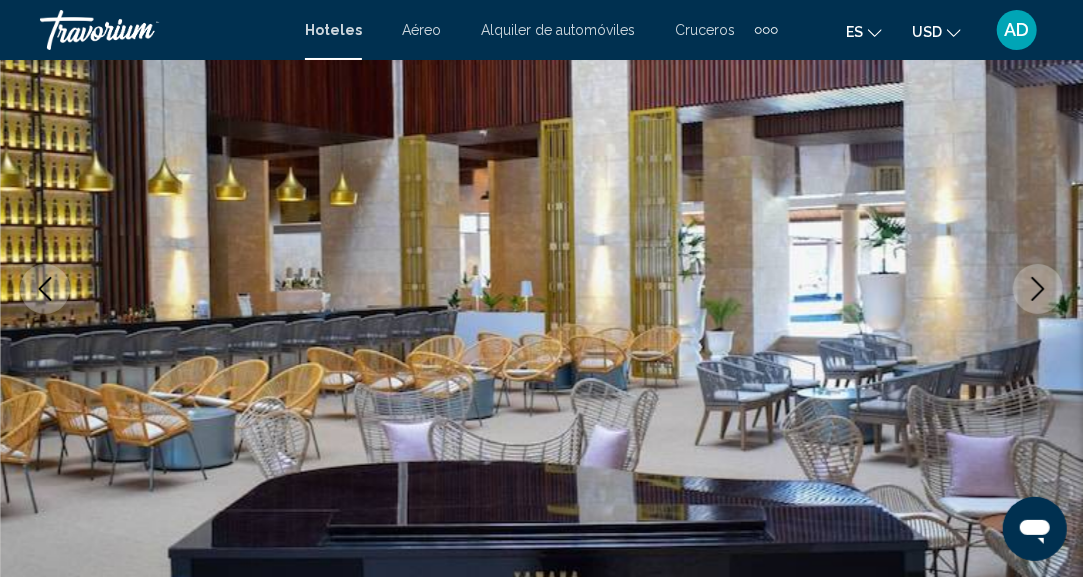 click 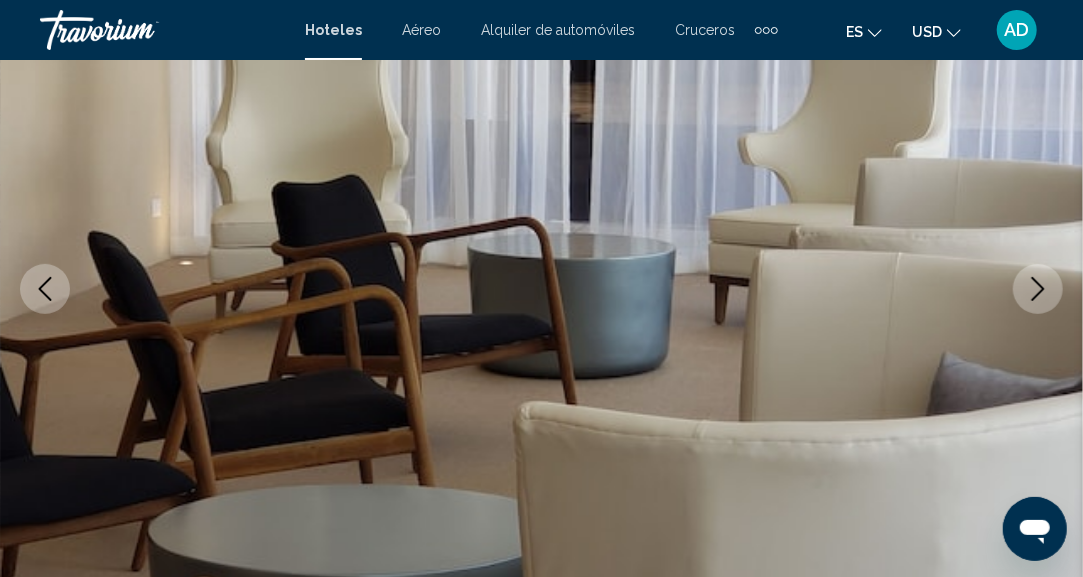 click 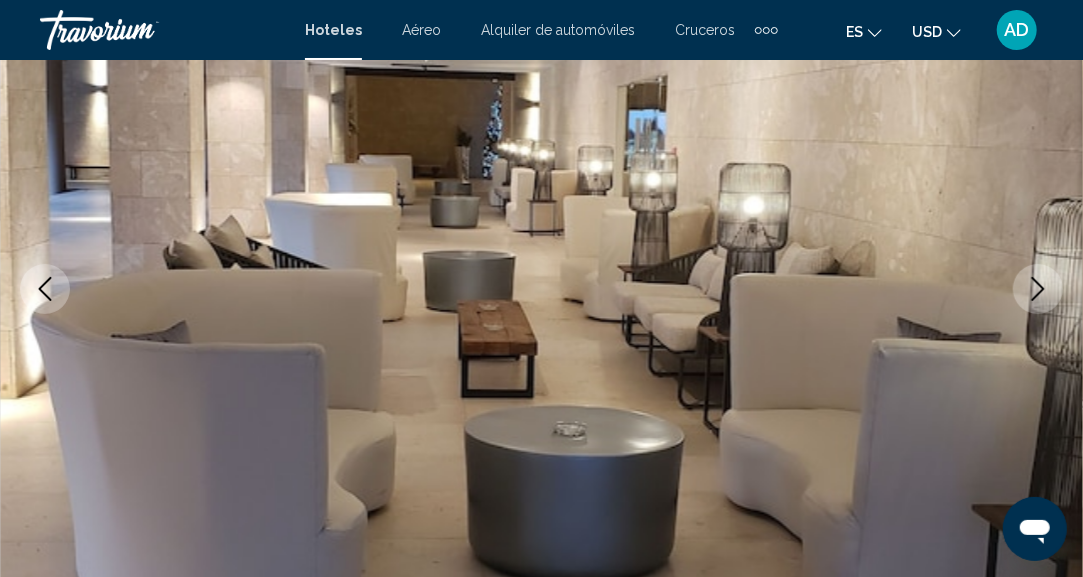 click 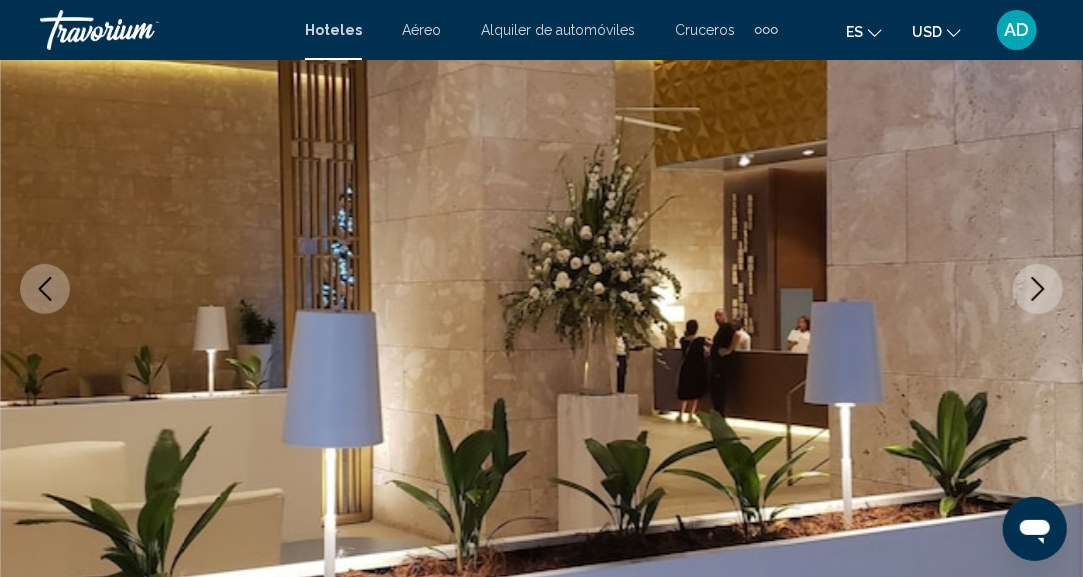click 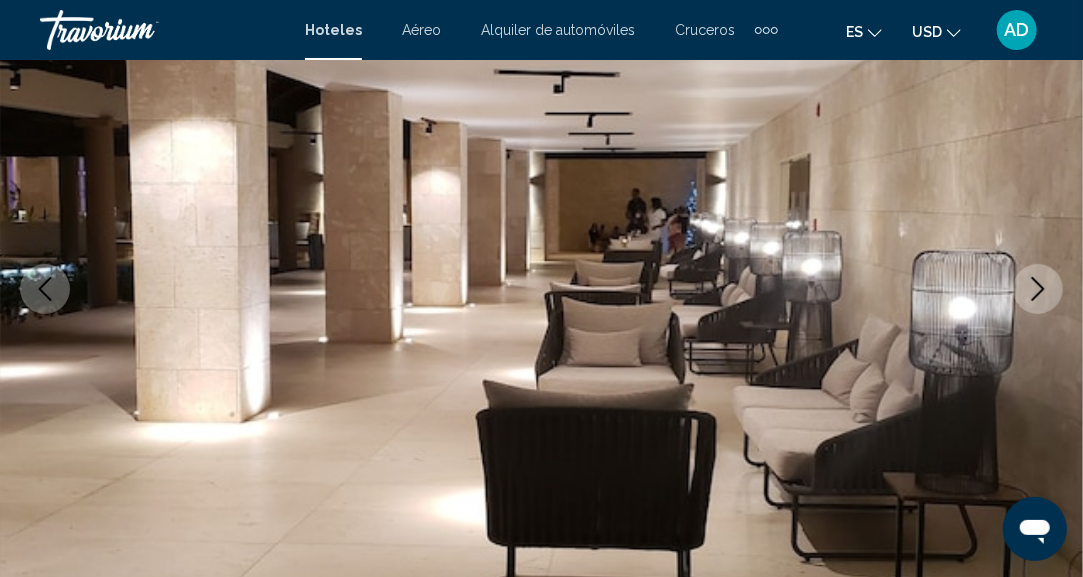 click 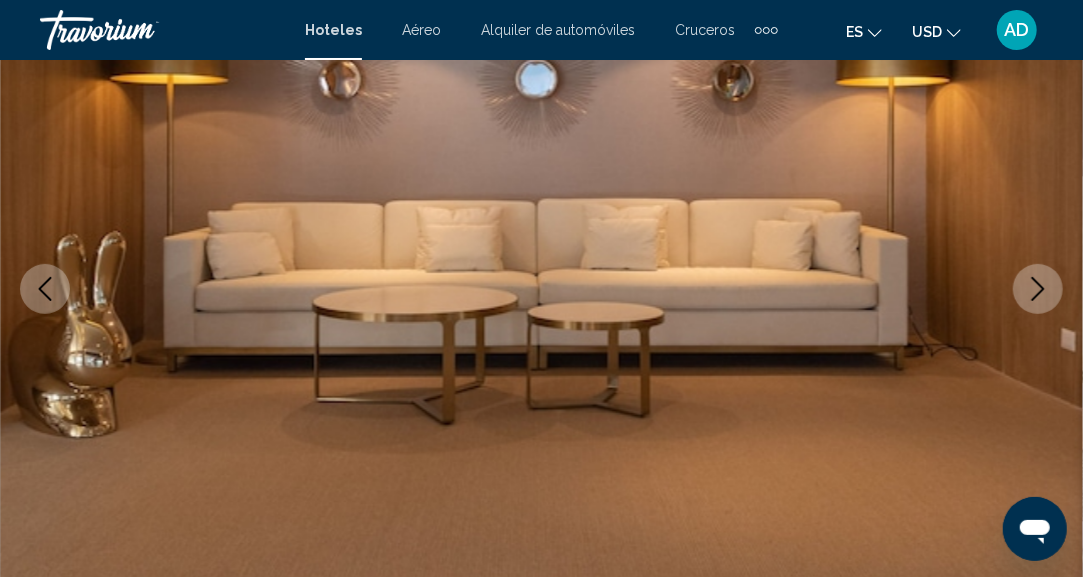 click 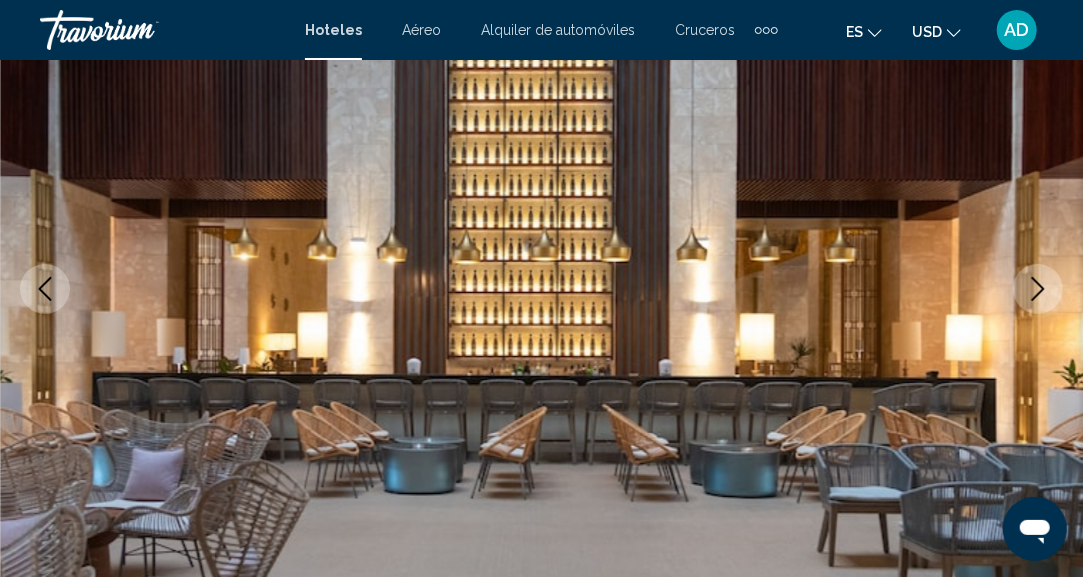 click 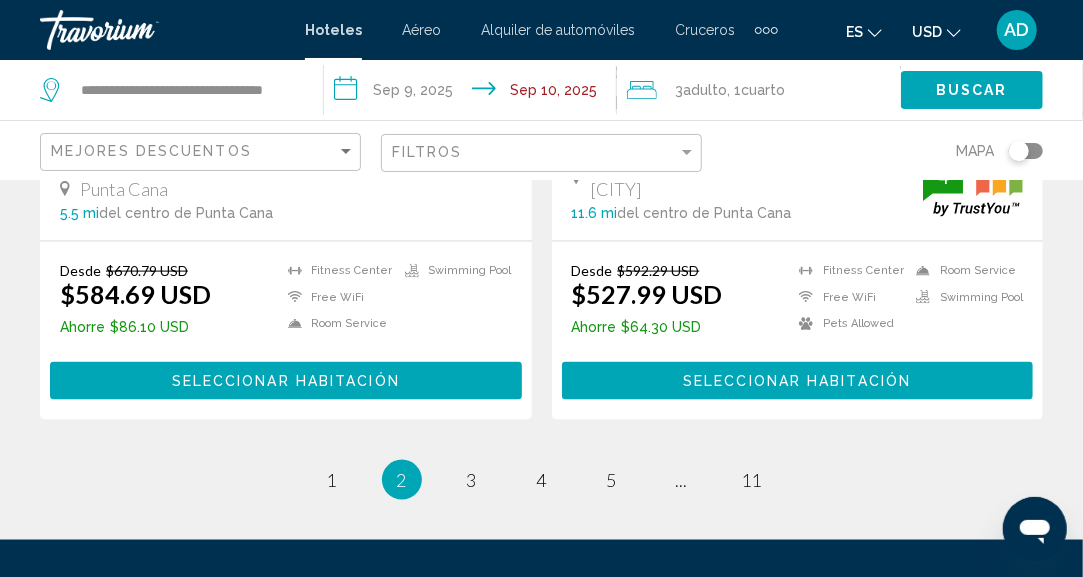 scroll, scrollTop: 4292, scrollLeft: 0, axis: vertical 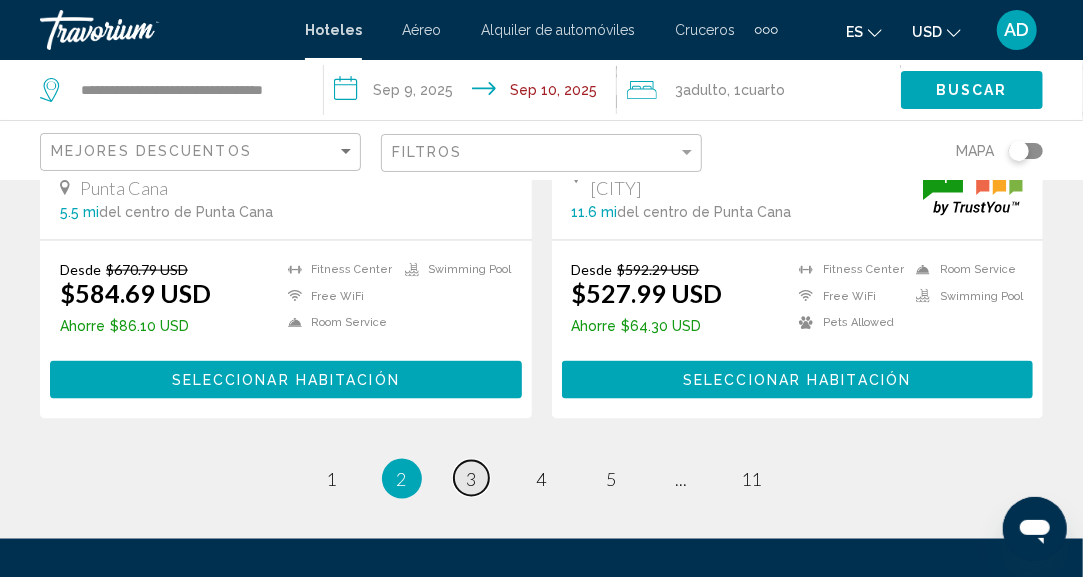 click on "3" at bounding box center (472, 479) 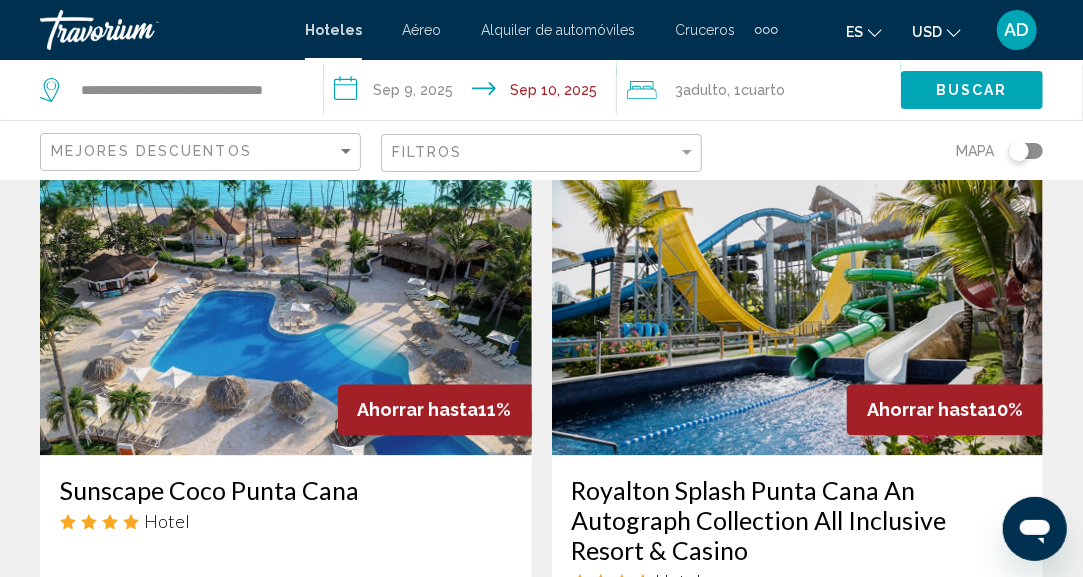 scroll, scrollTop: 1600, scrollLeft: 0, axis: vertical 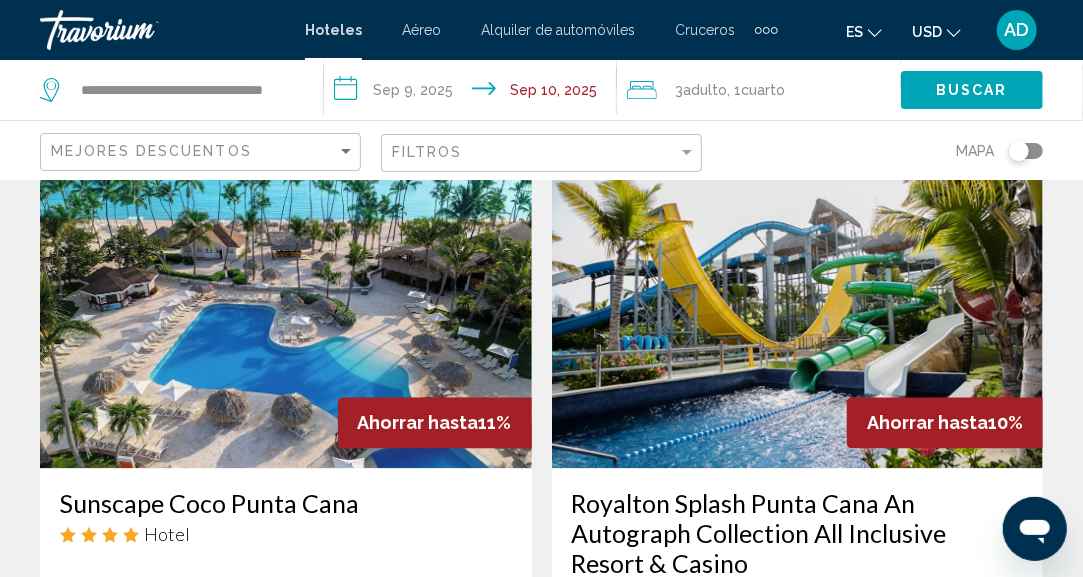 click on "Ahorrar hasta  10%" at bounding box center (945, 423) 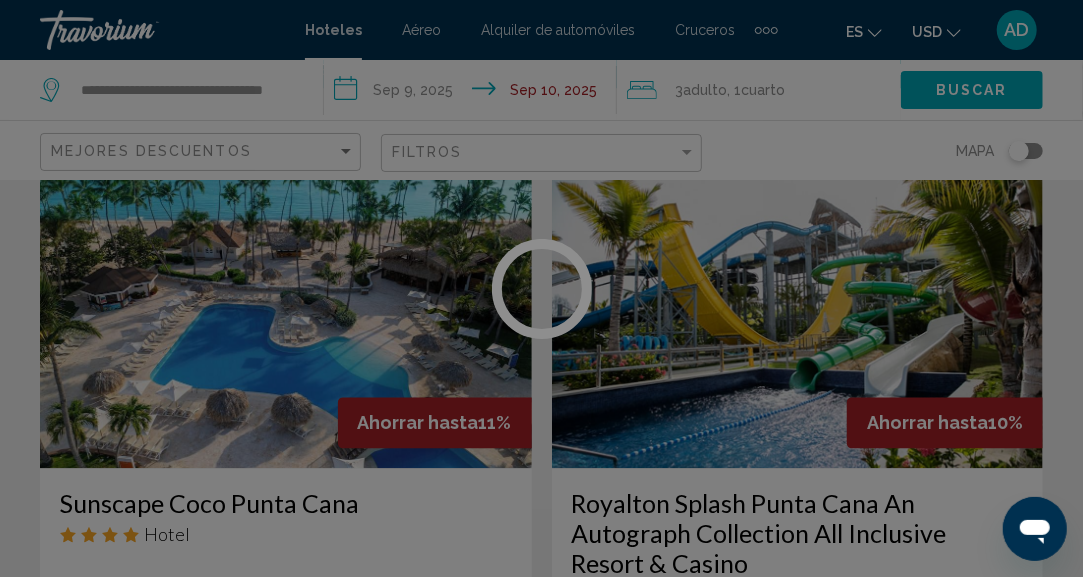 scroll, scrollTop: 246, scrollLeft: 0, axis: vertical 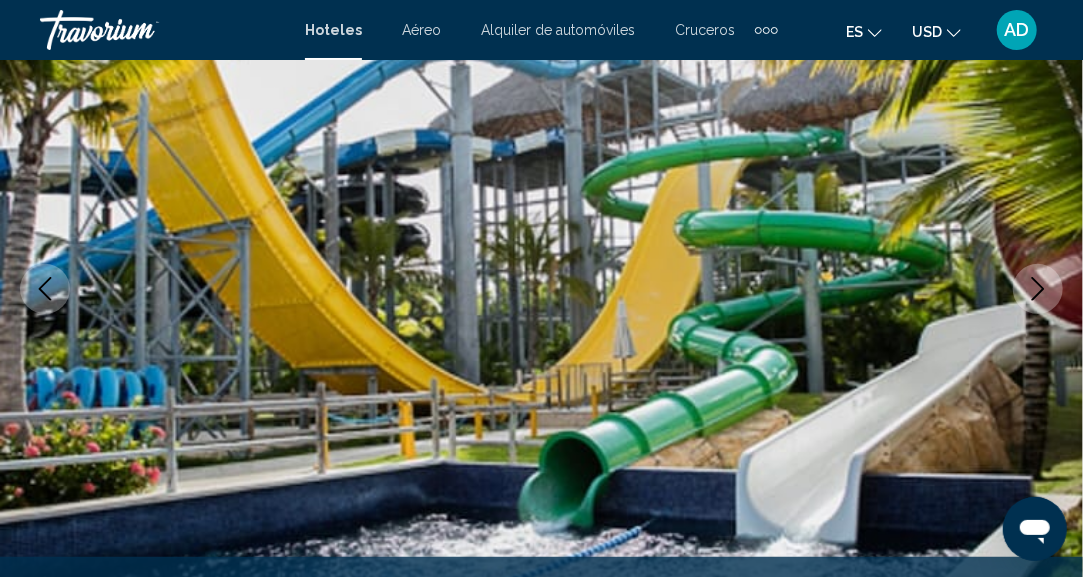 click at bounding box center [1038, 289] 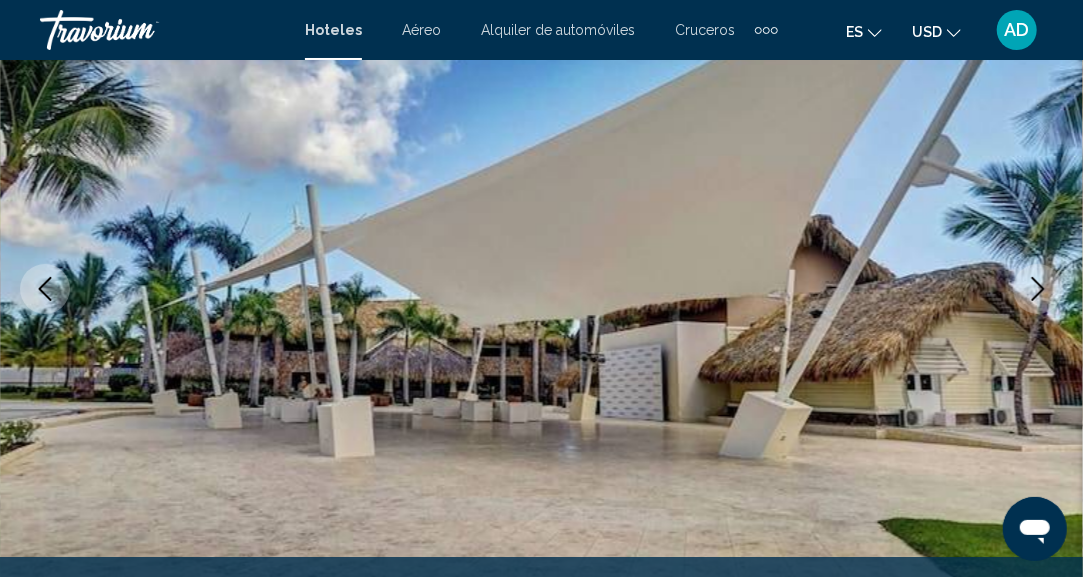 click at bounding box center [1038, 289] 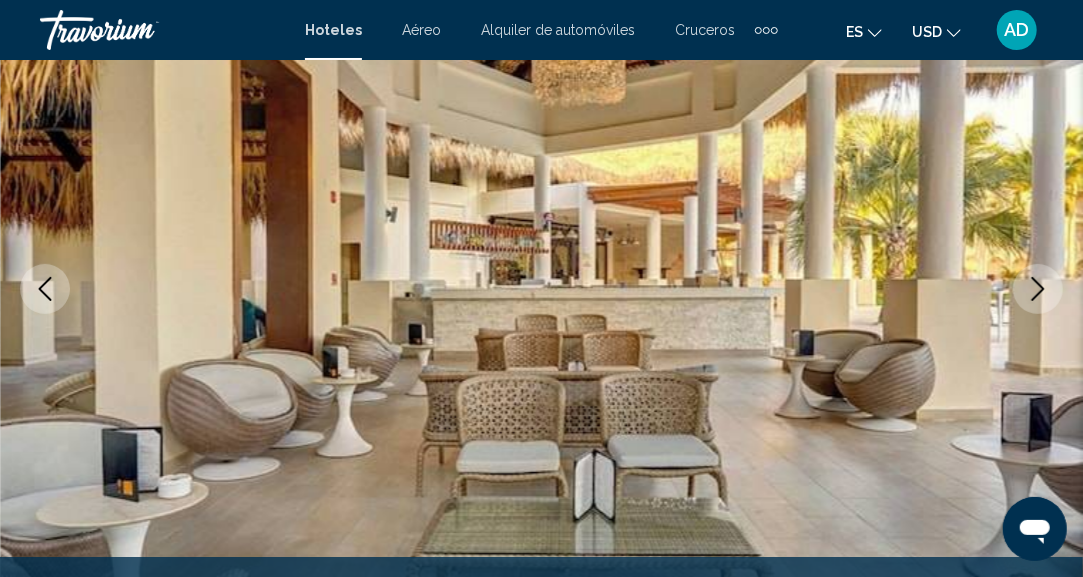 drag, startPoint x: 1051, startPoint y: 280, endPoint x: 1018, endPoint y: 244, distance: 48.83646 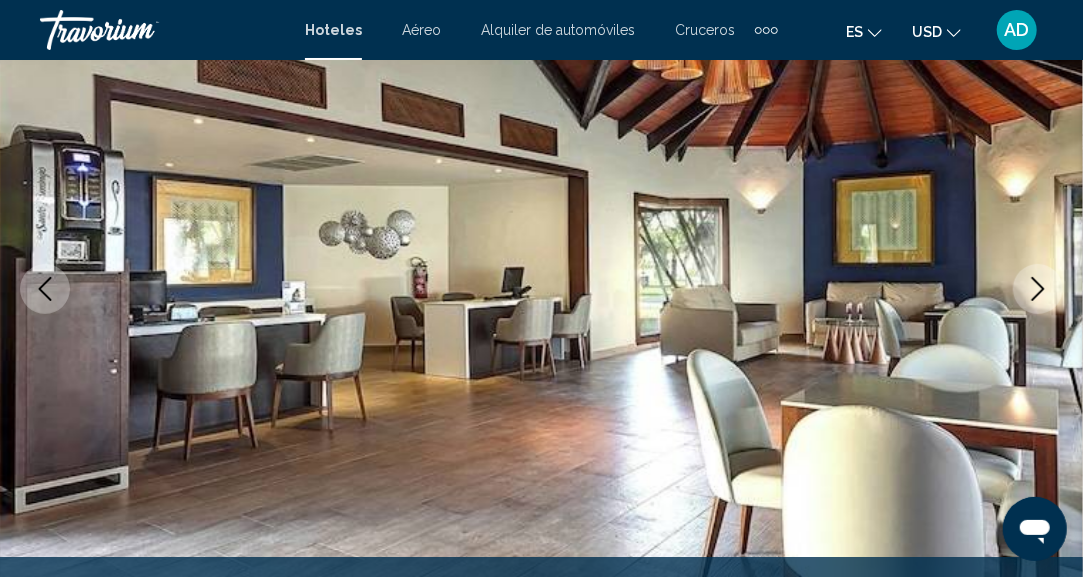 click 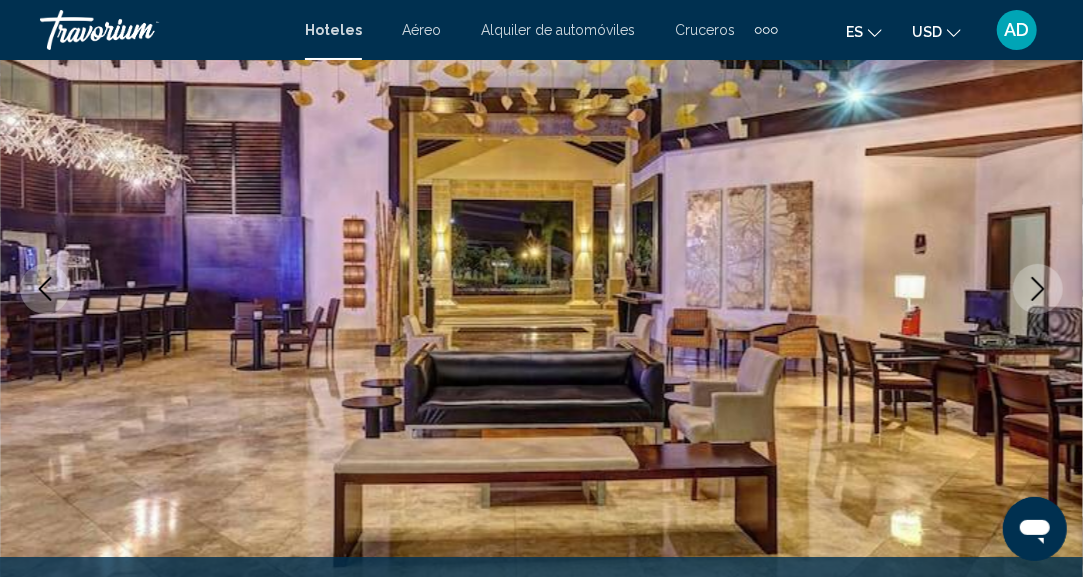 click 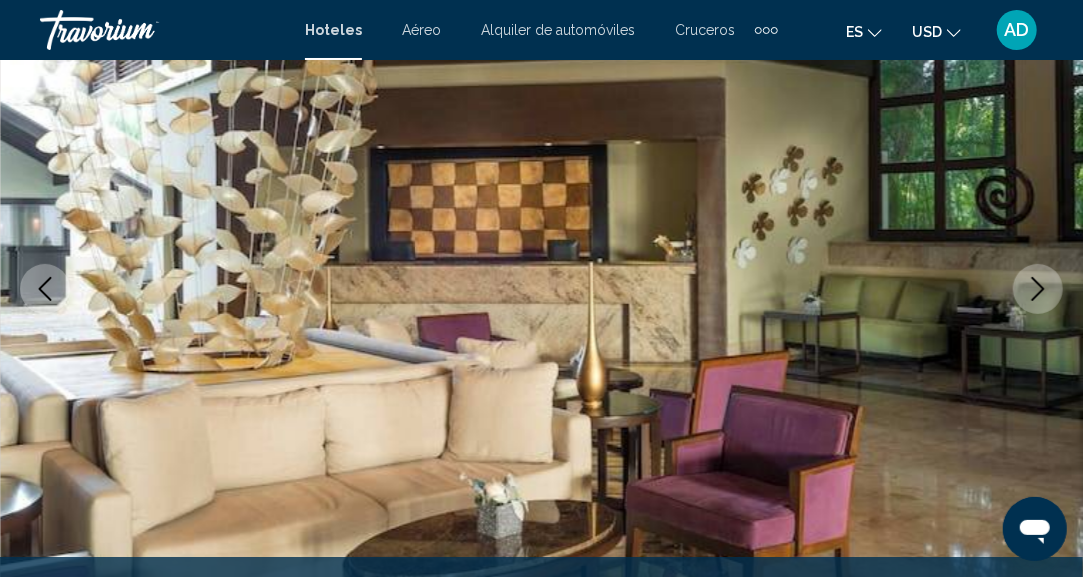 click 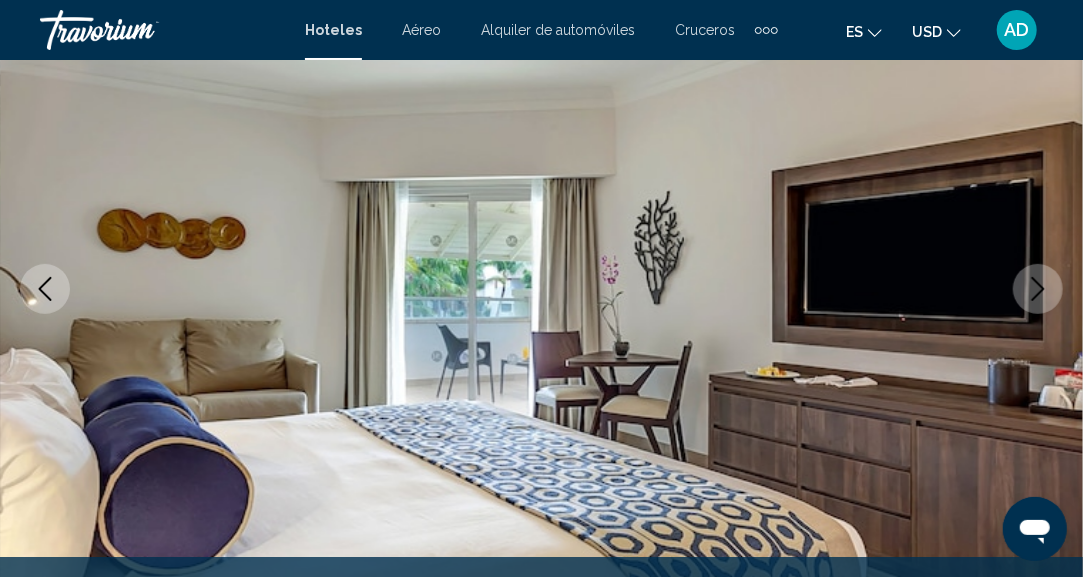 click 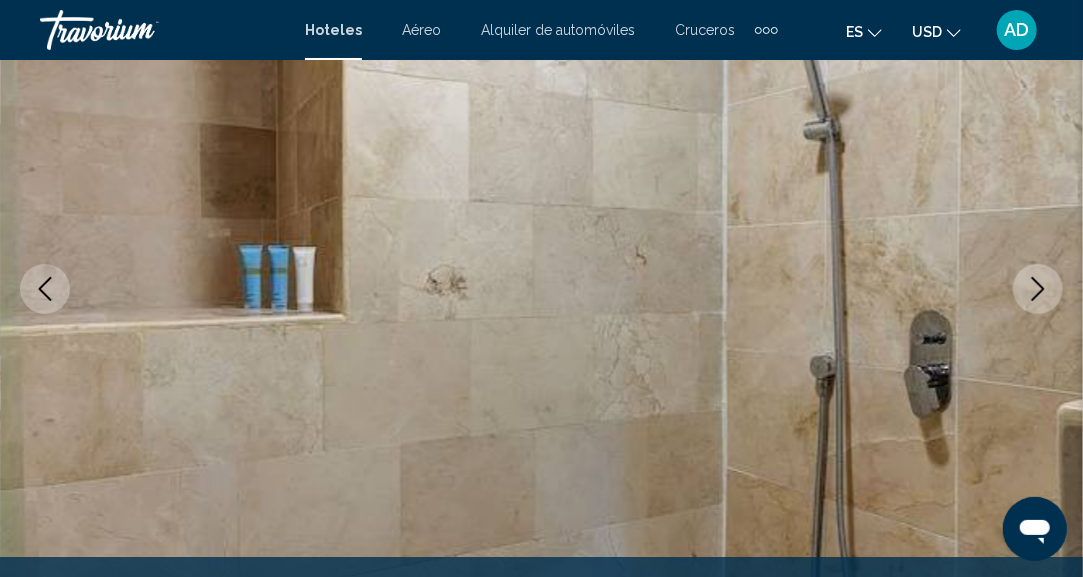 click 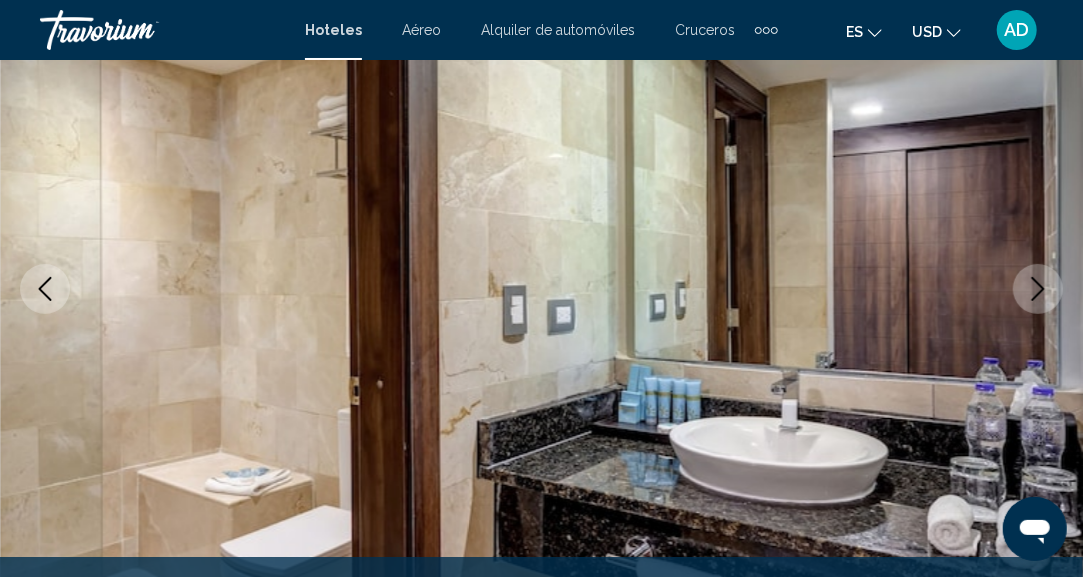 click 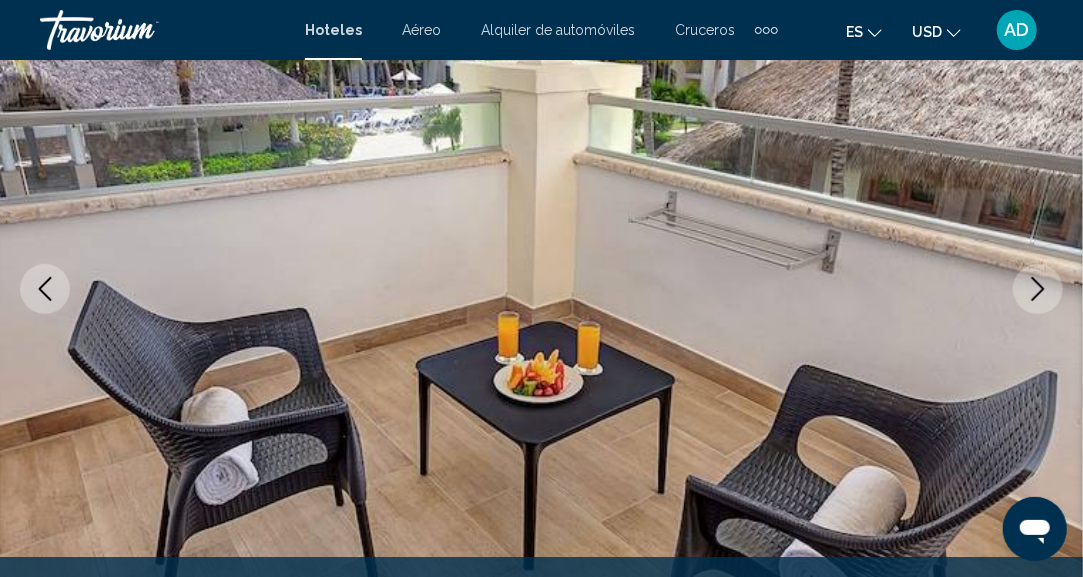 click 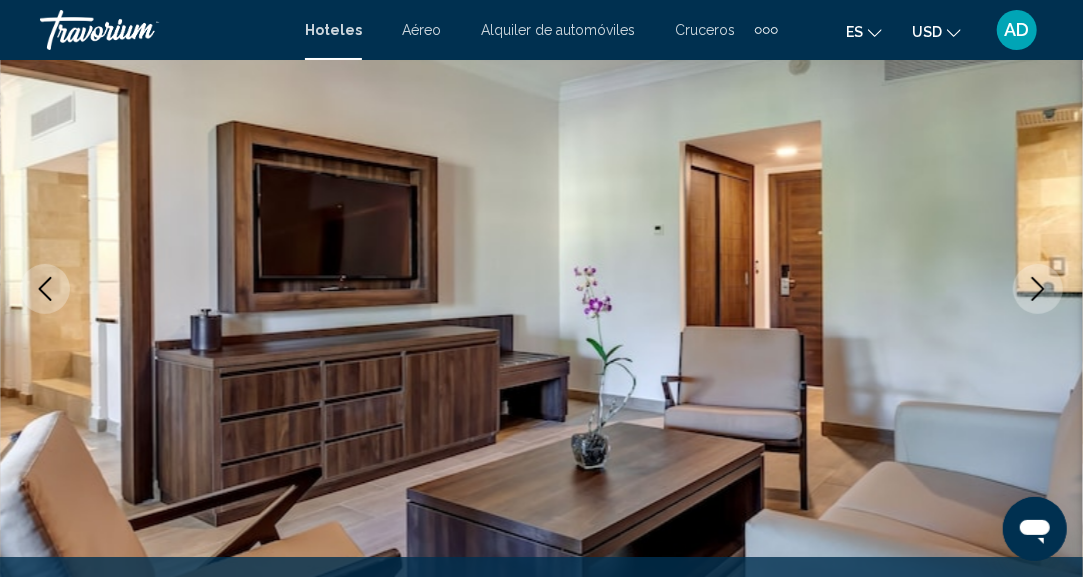 click 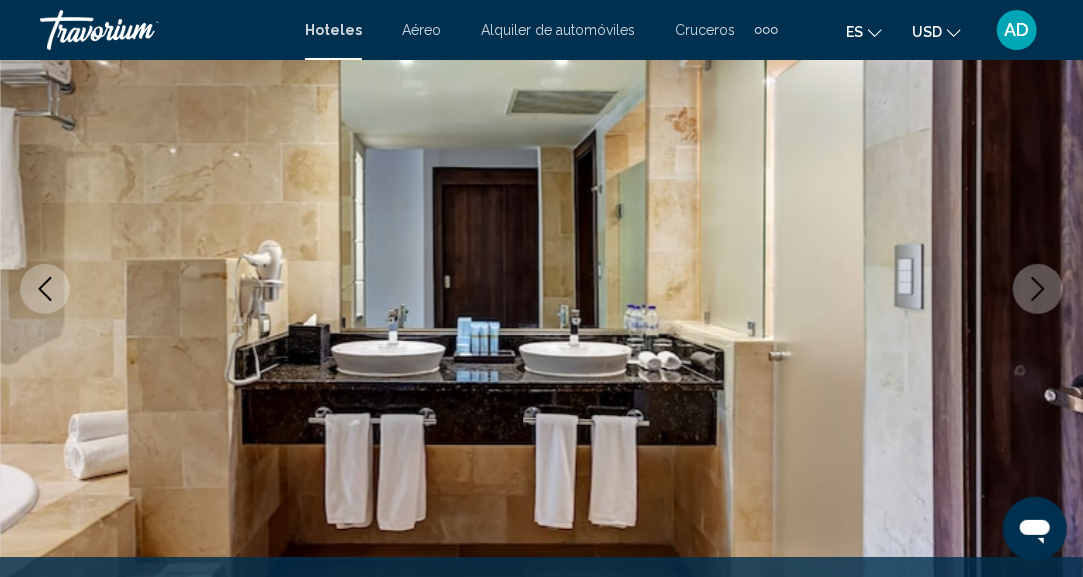 click 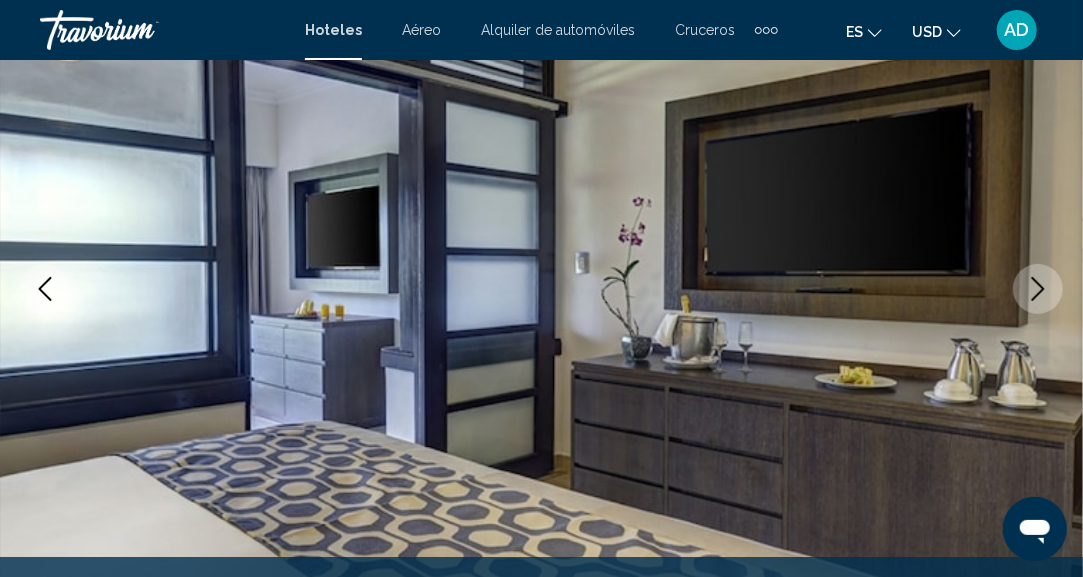 click 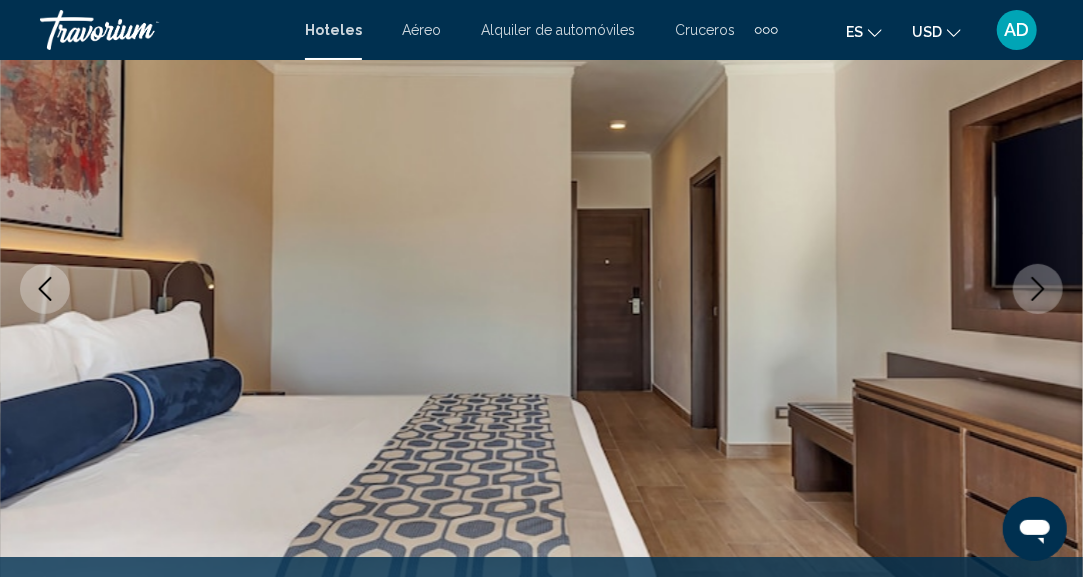 click 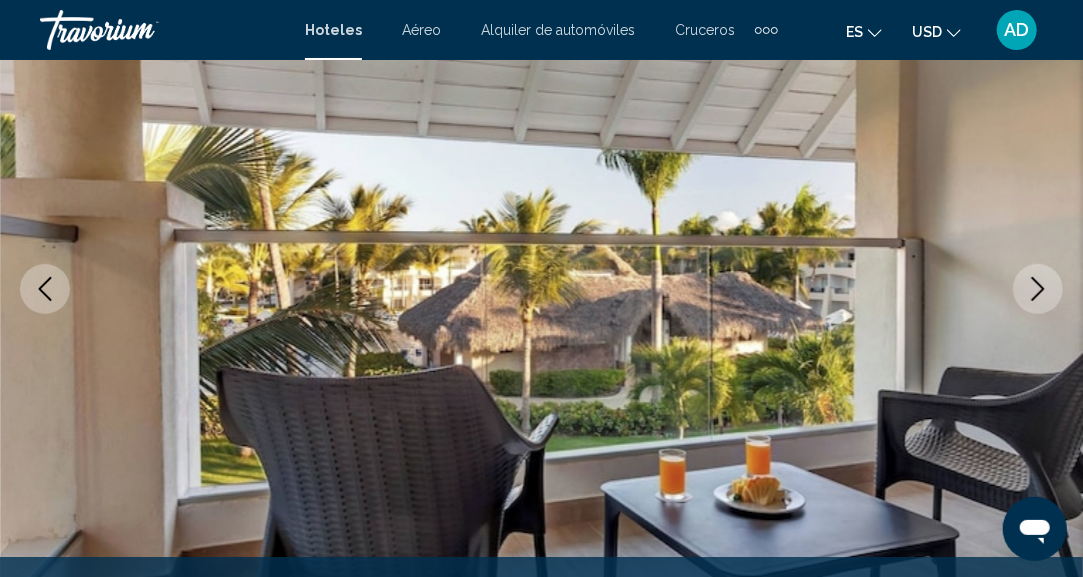 click 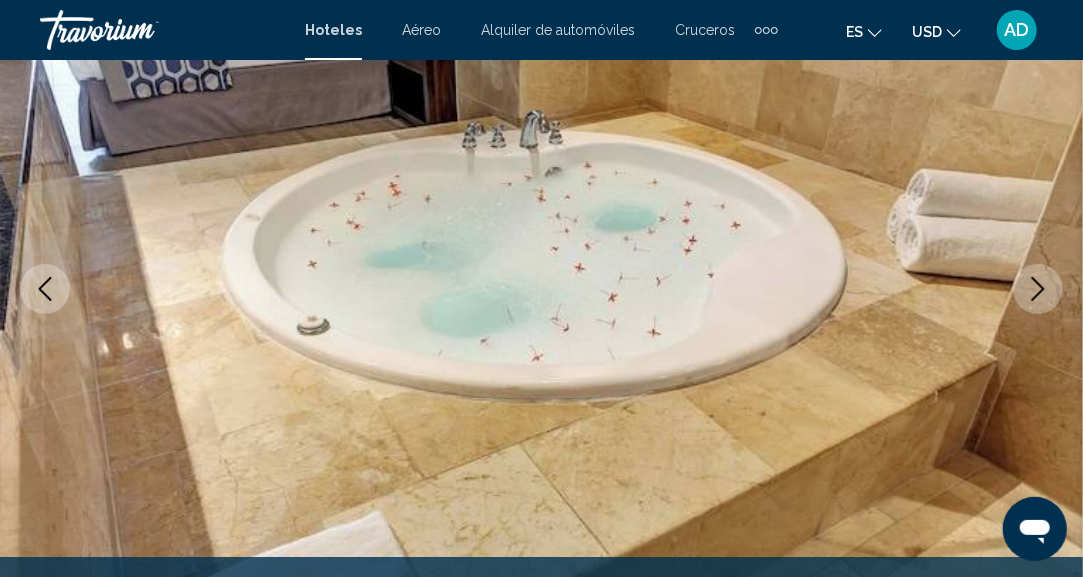 click 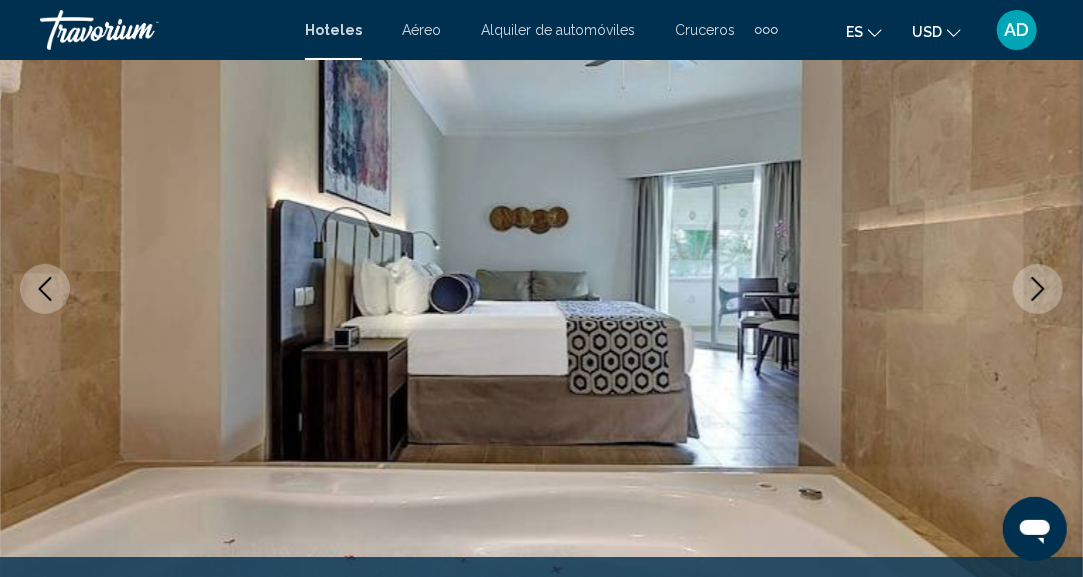 click 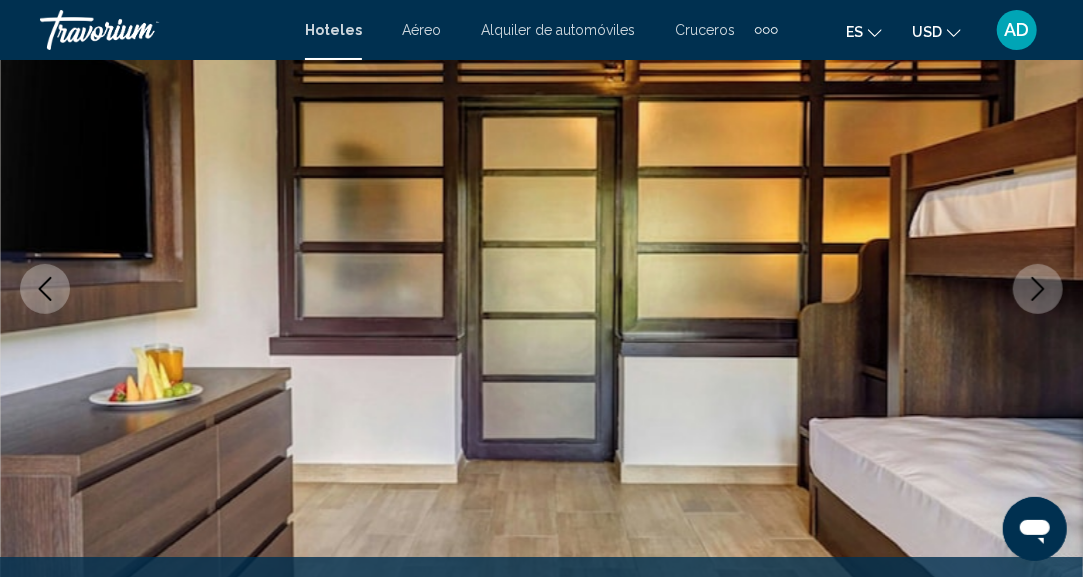 click 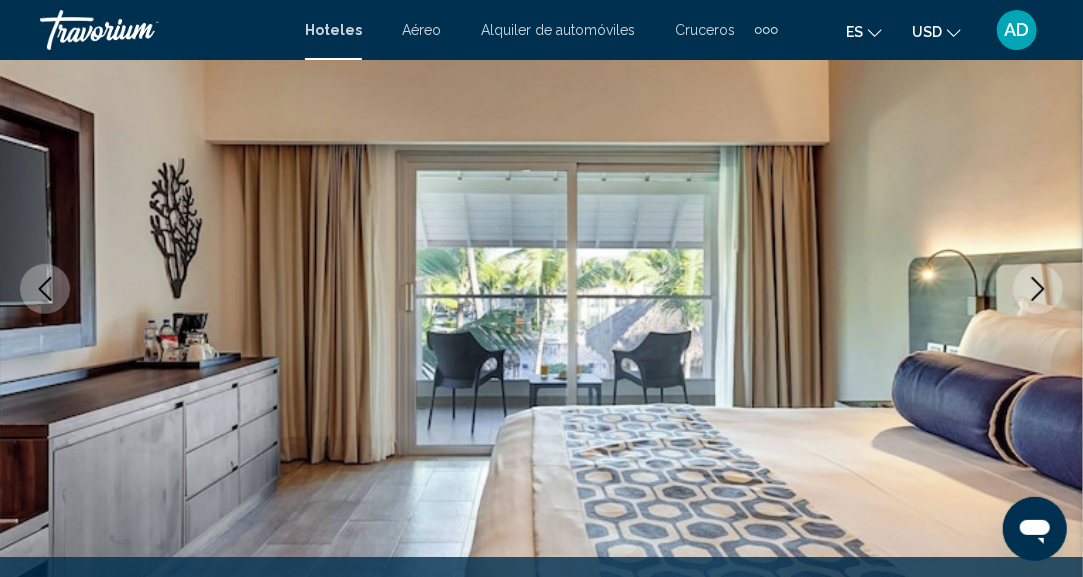 click 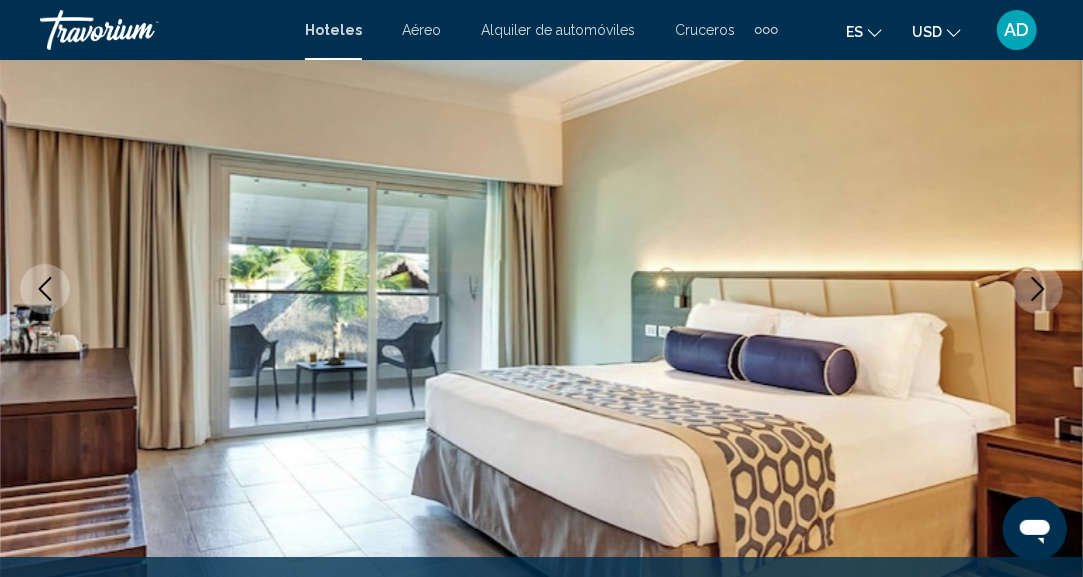 click 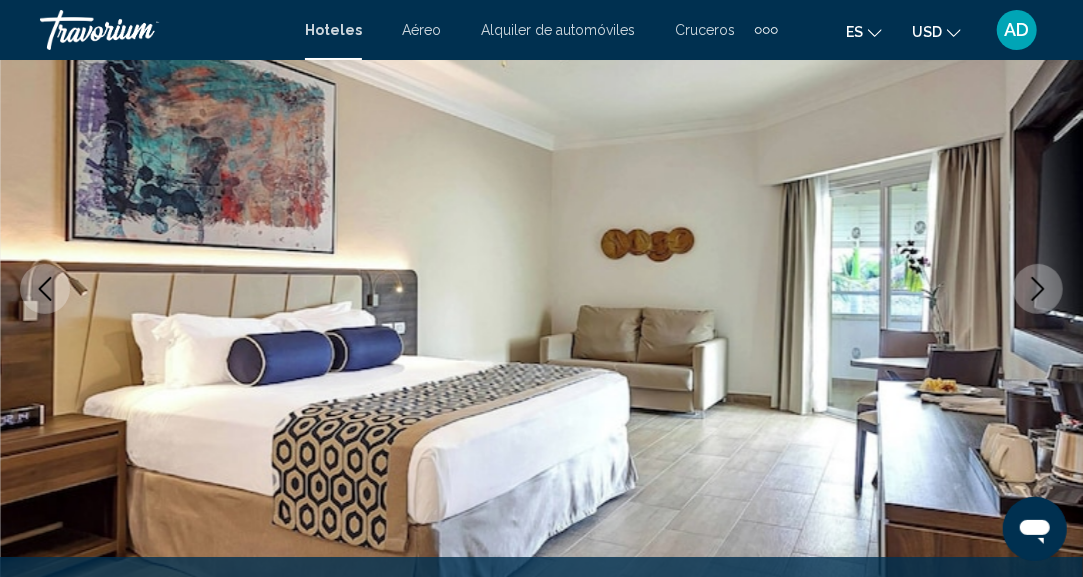 click 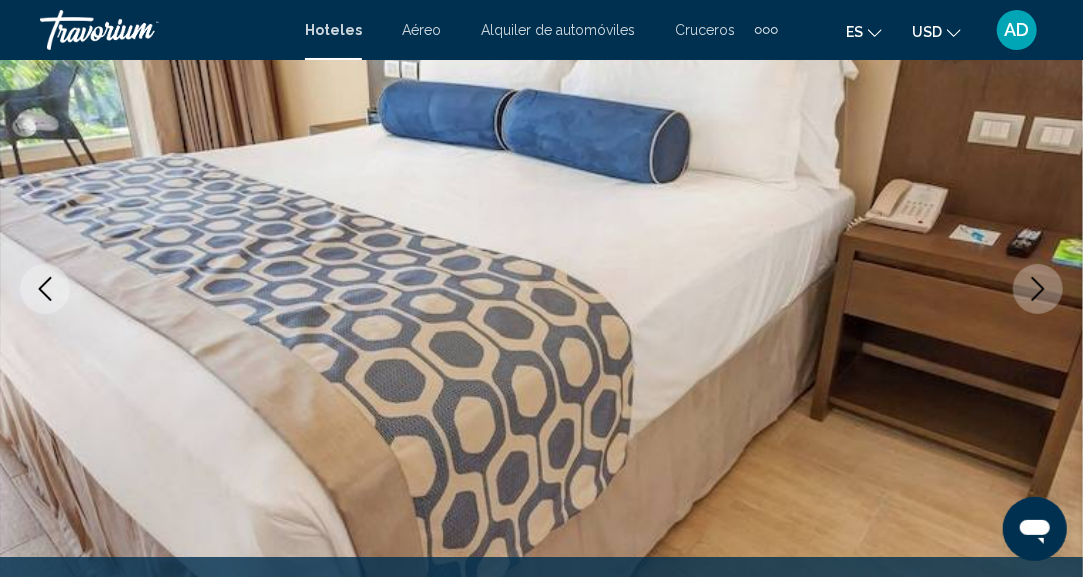 click 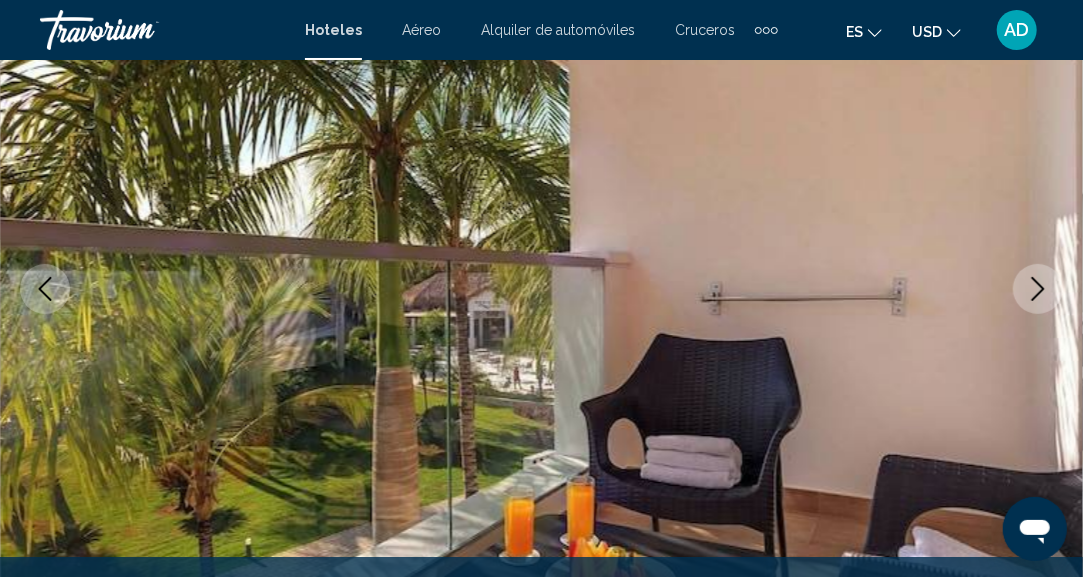 click 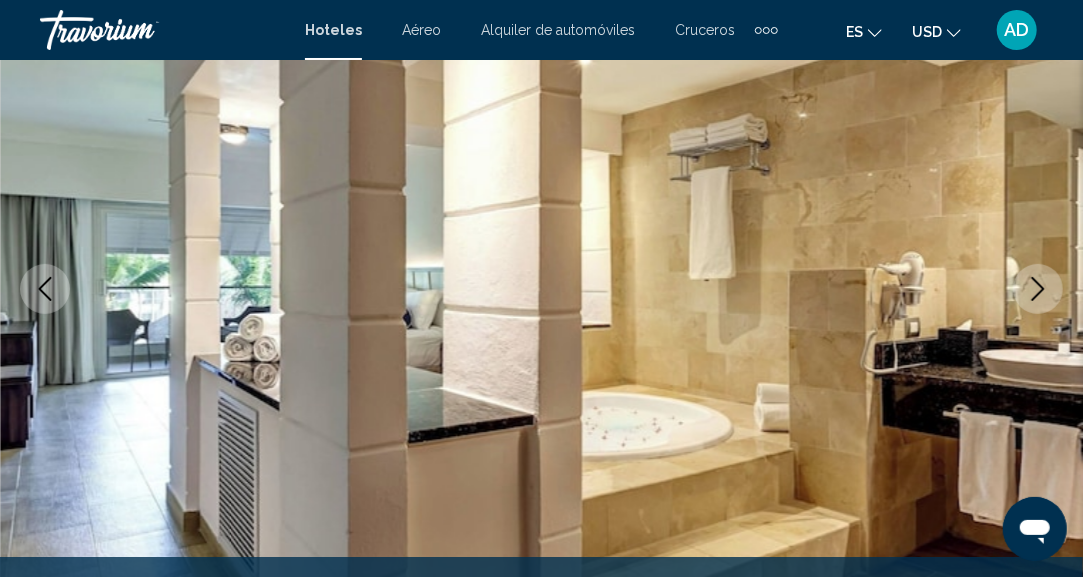 click 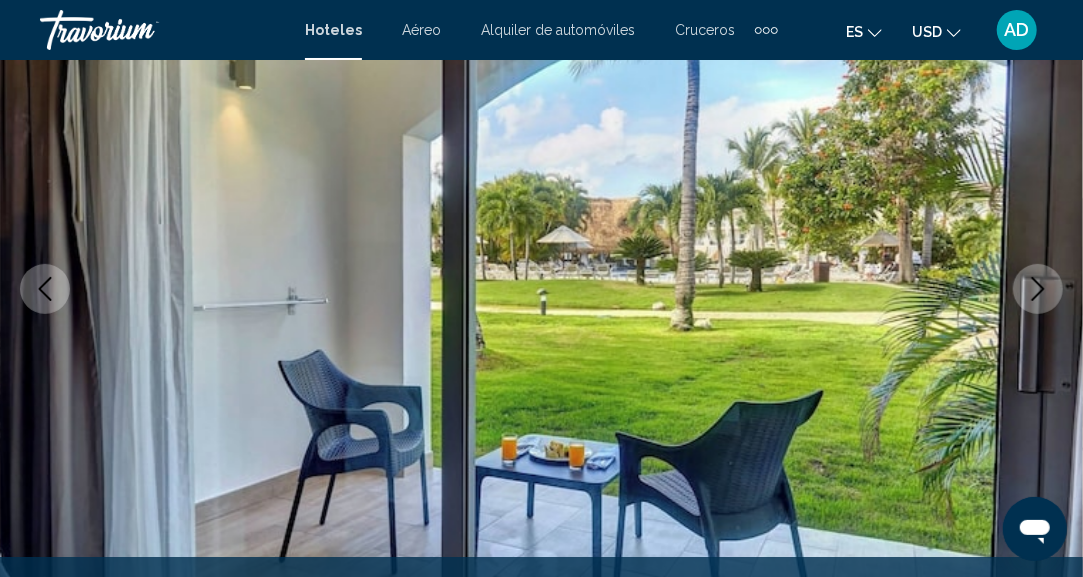 click 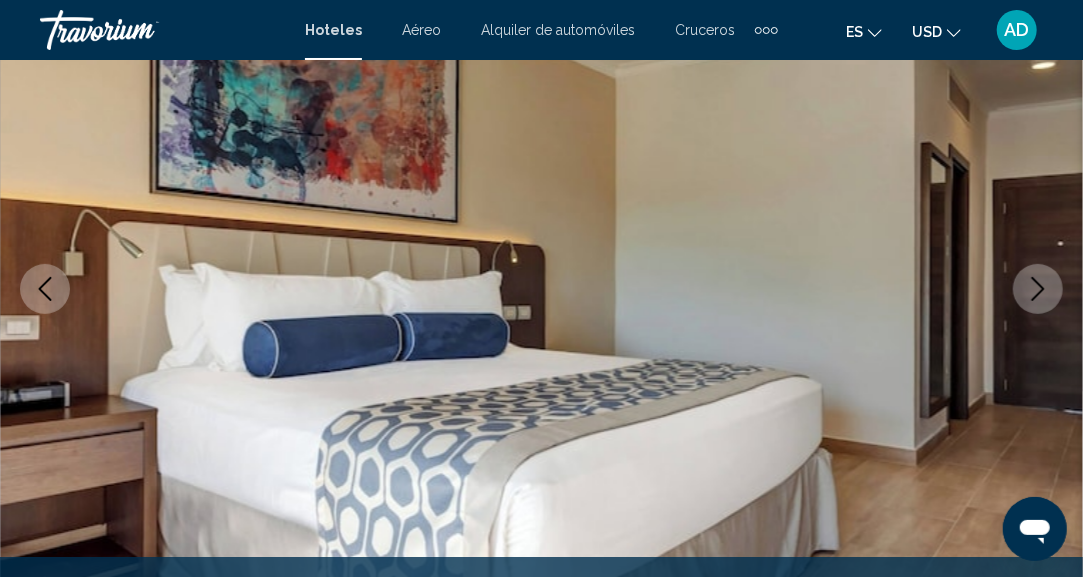 click 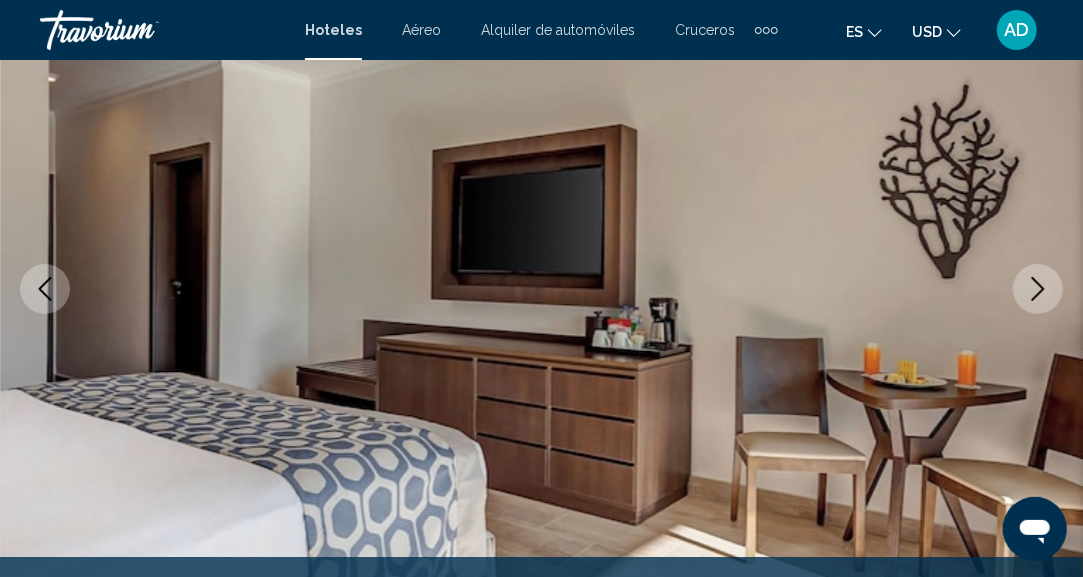 click 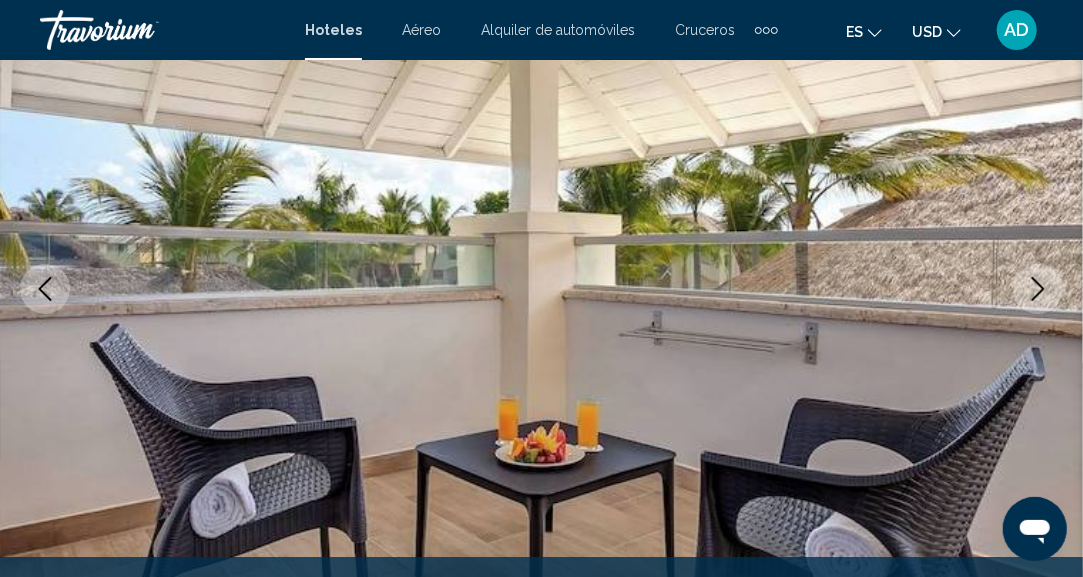 click 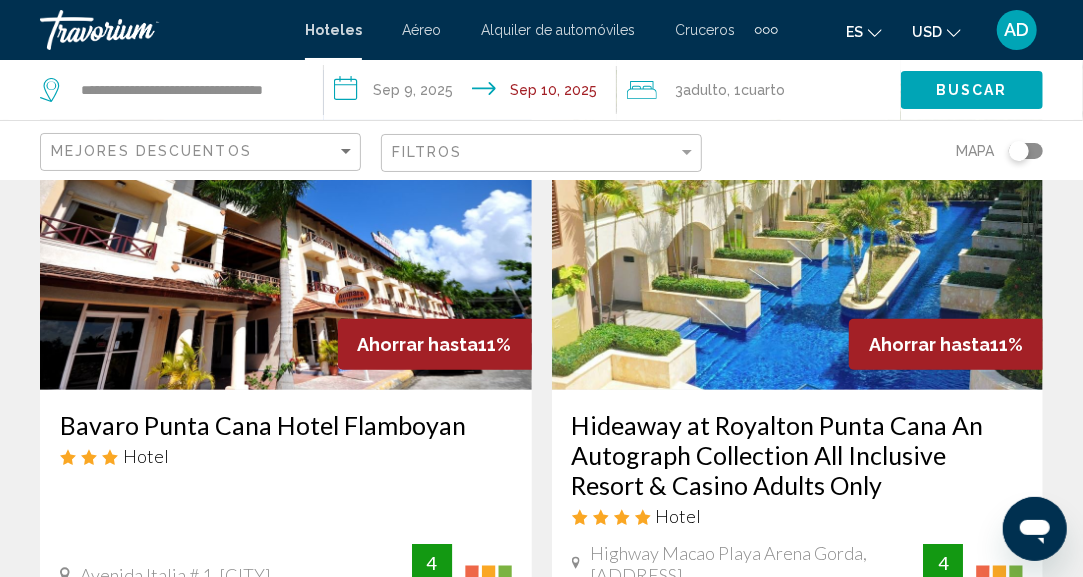 scroll, scrollTop: 148, scrollLeft: 0, axis: vertical 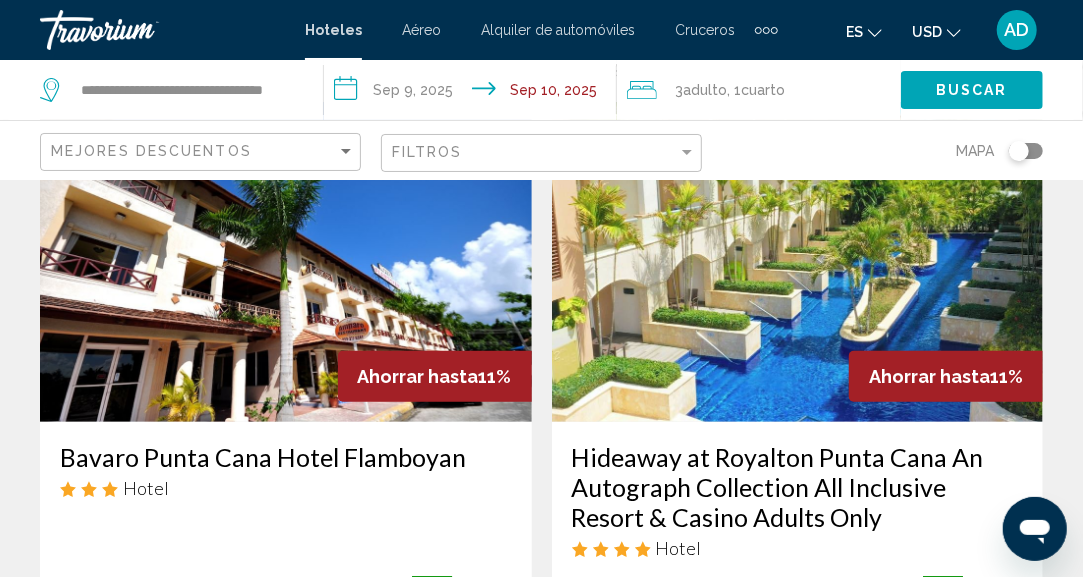 click at bounding box center [798, 262] 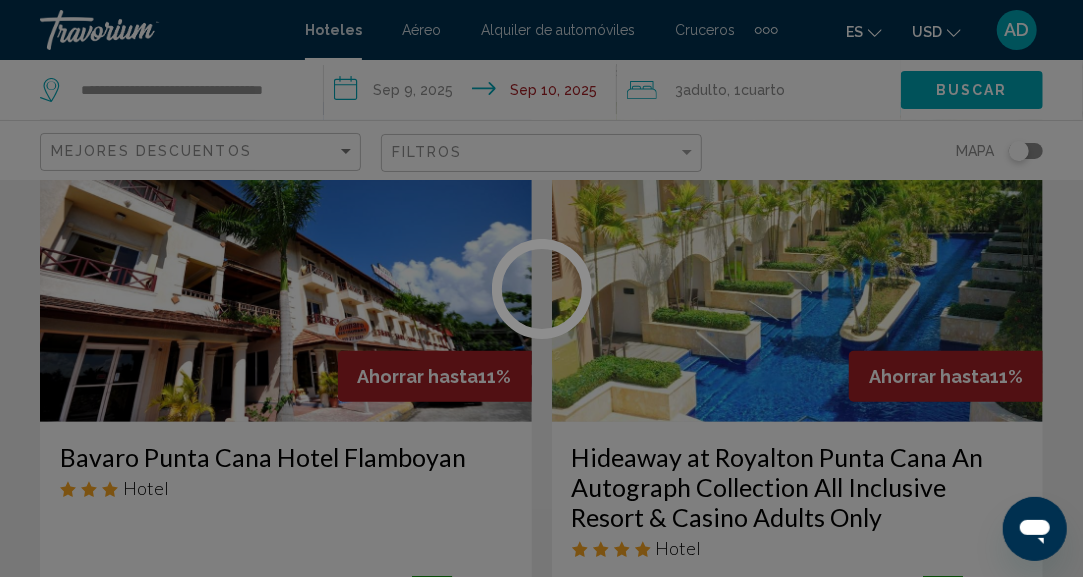 scroll, scrollTop: 246, scrollLeft: 0, axis: vertical 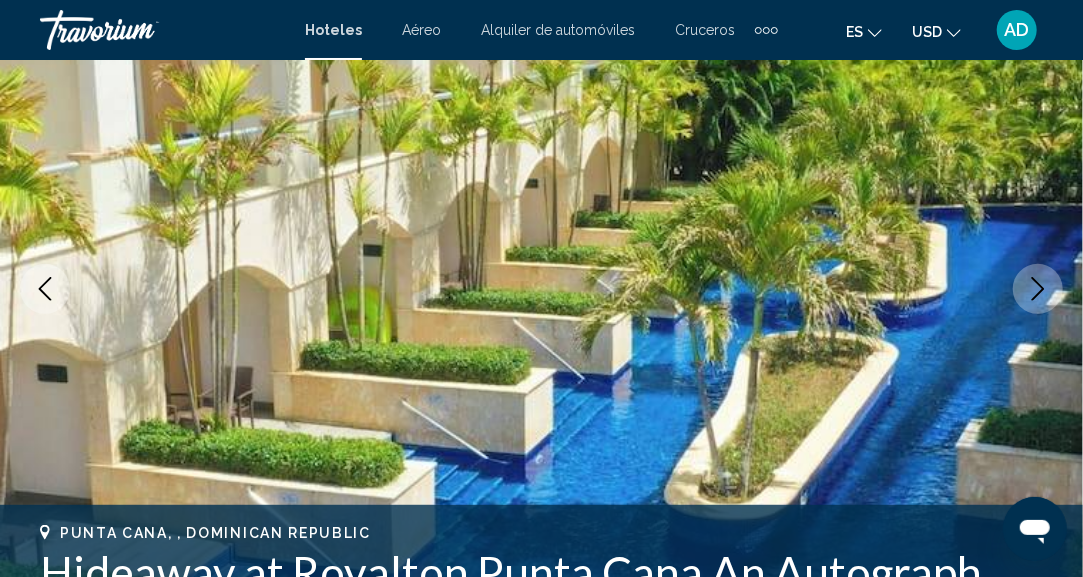 click at bounding box center (1038, 289) 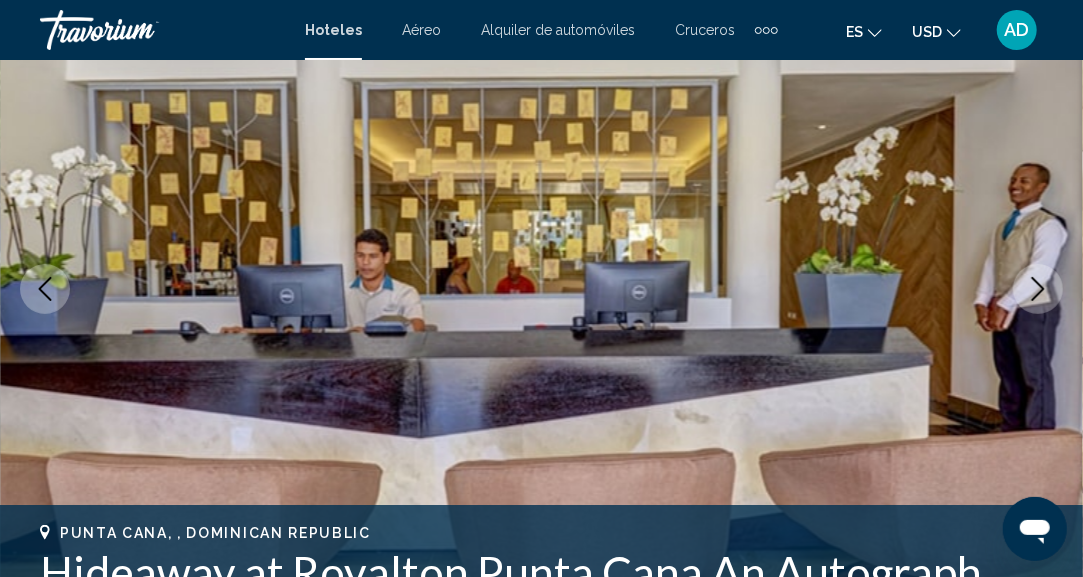 click at bounding box center [1038, 289] 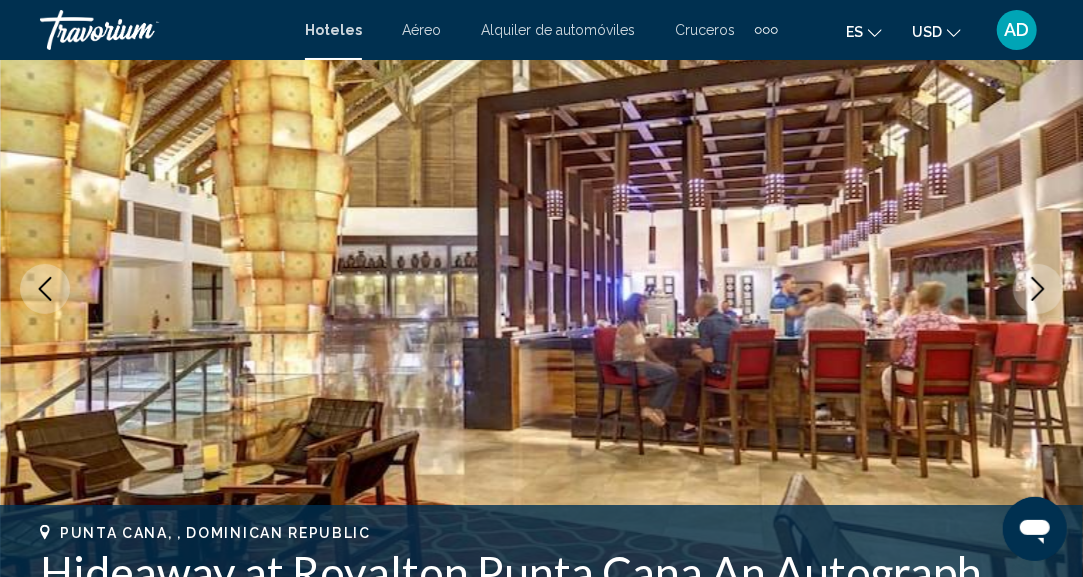 click at bounding box center (541, 289) 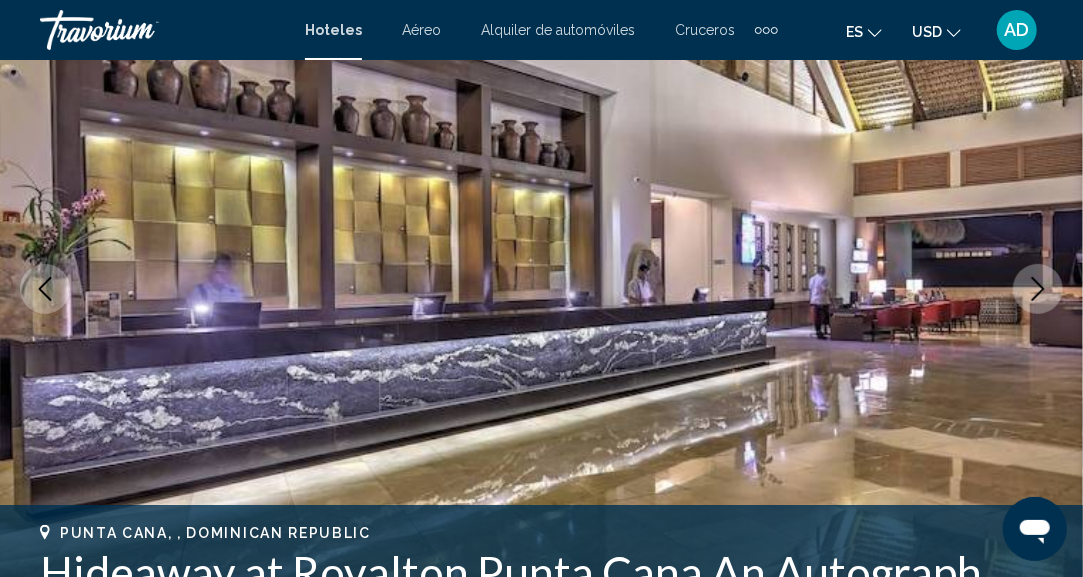 click 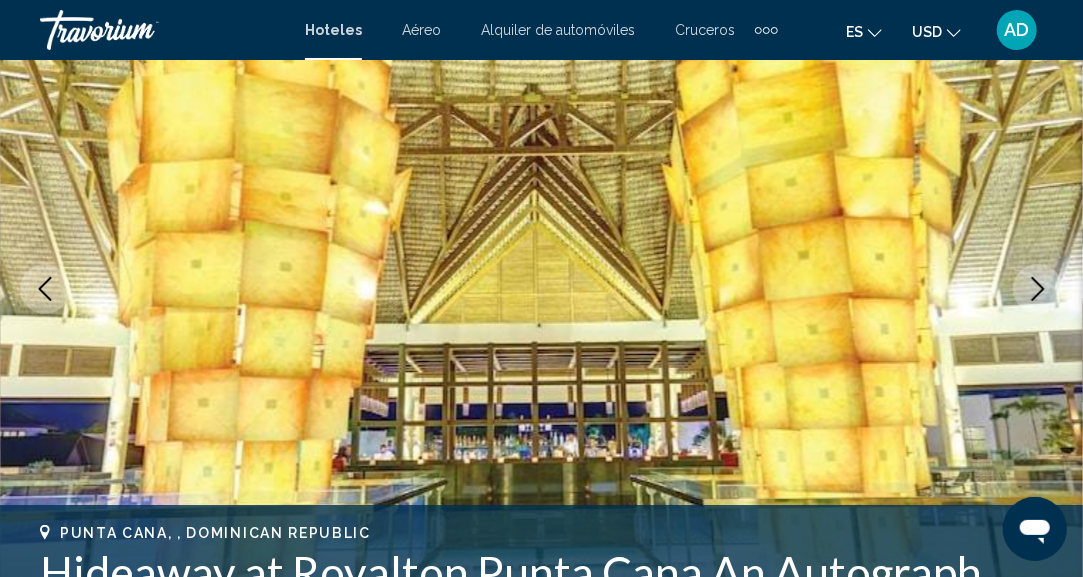 click 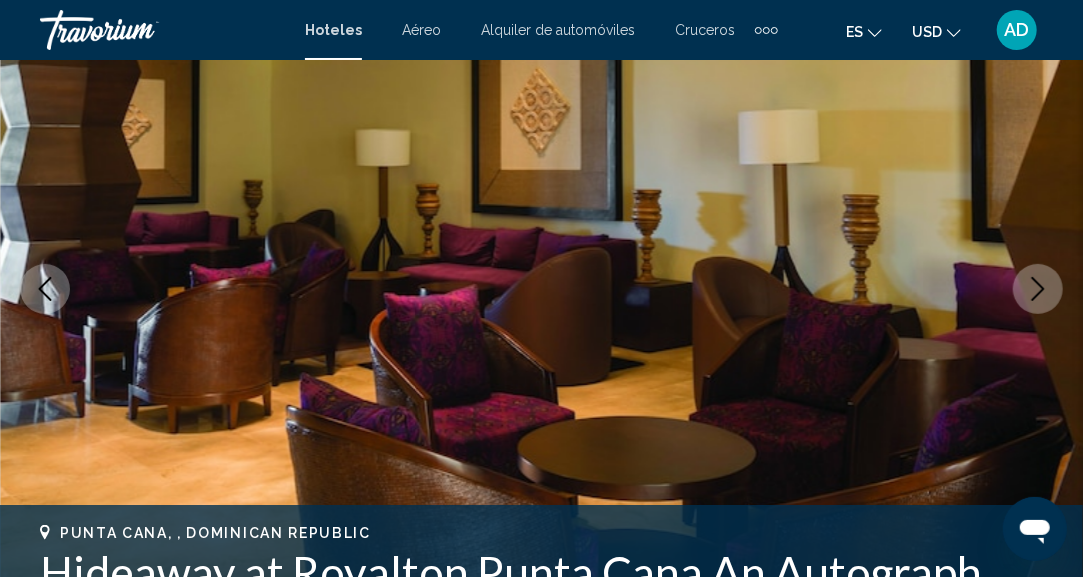 click 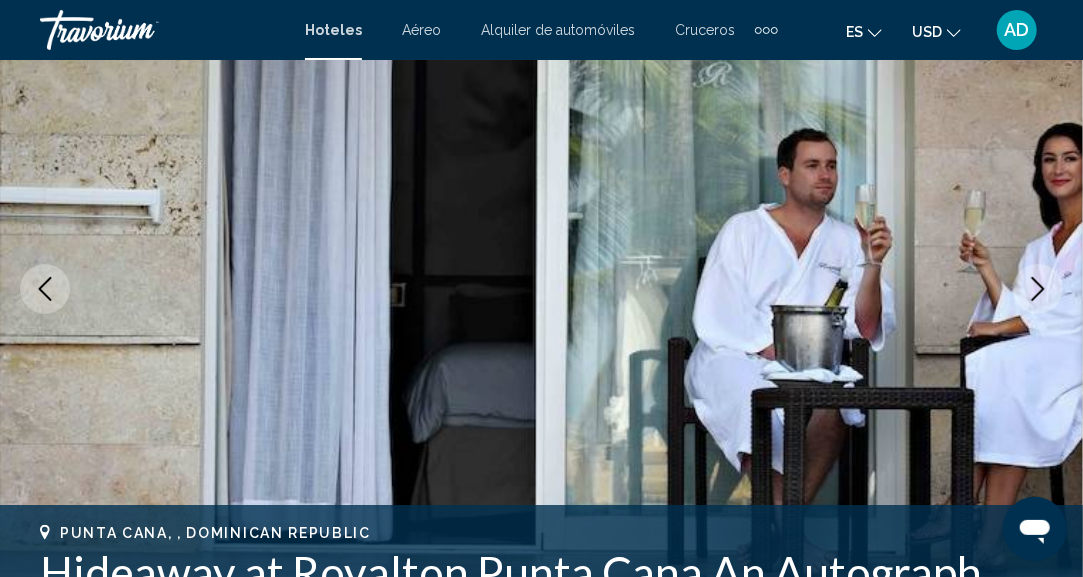 click 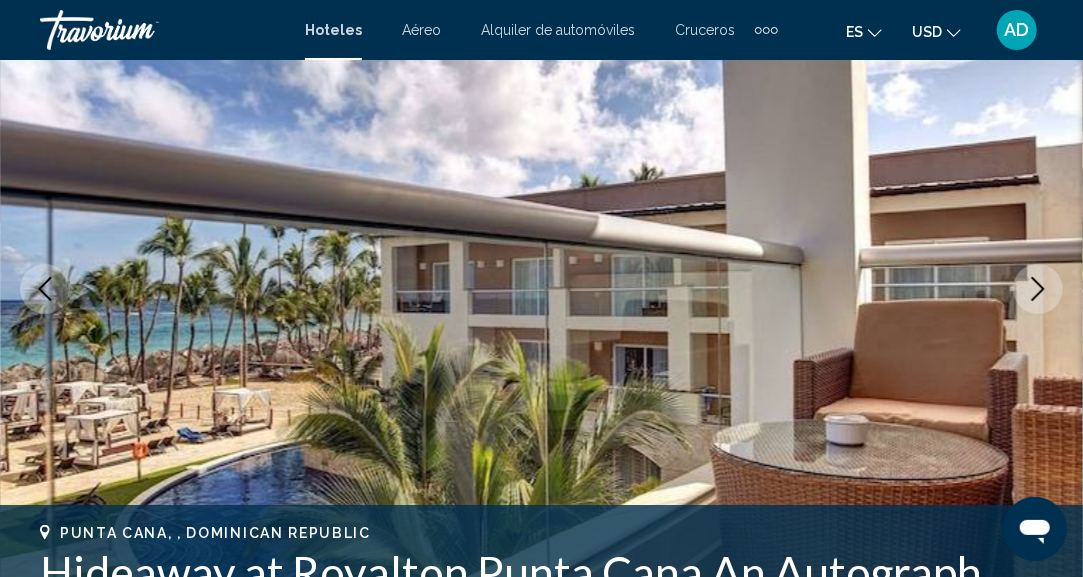 click 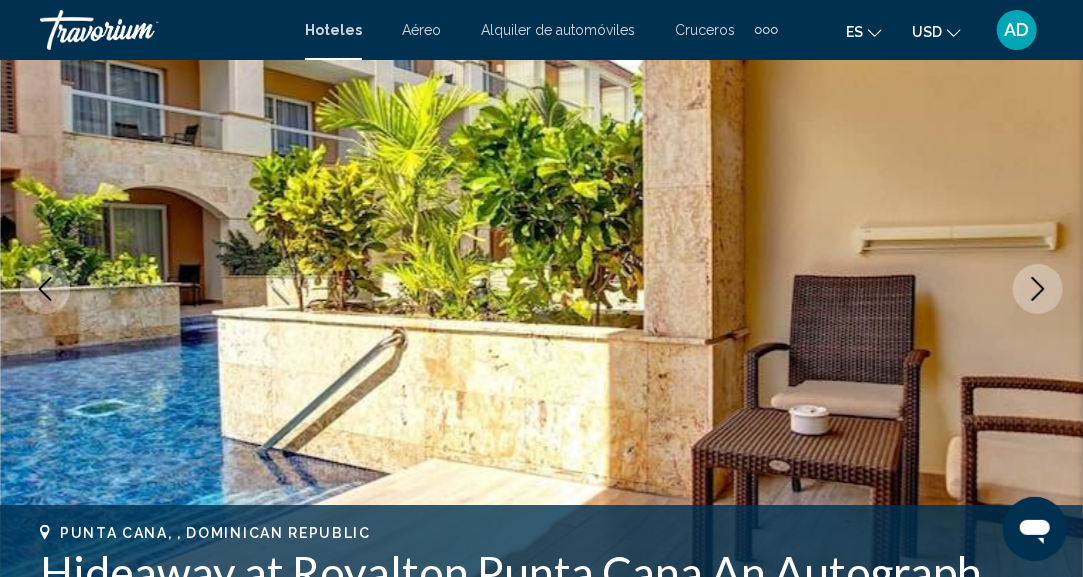 click 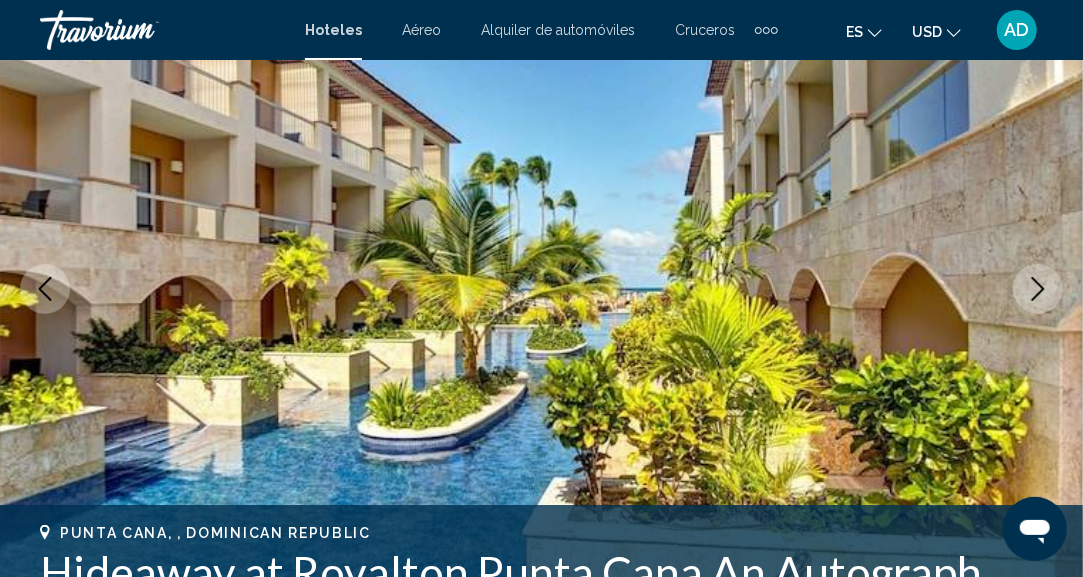 click 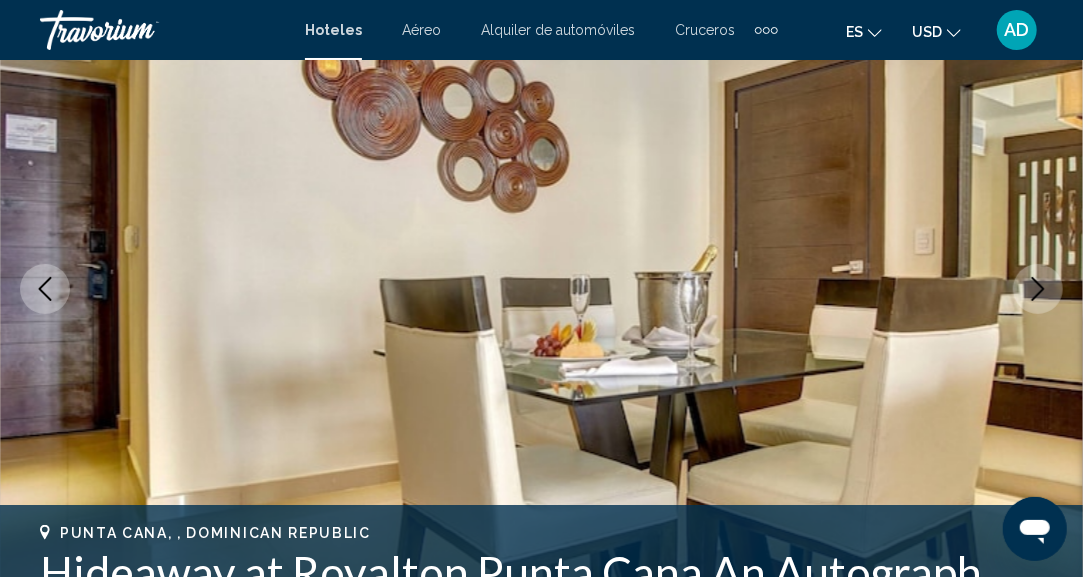 click 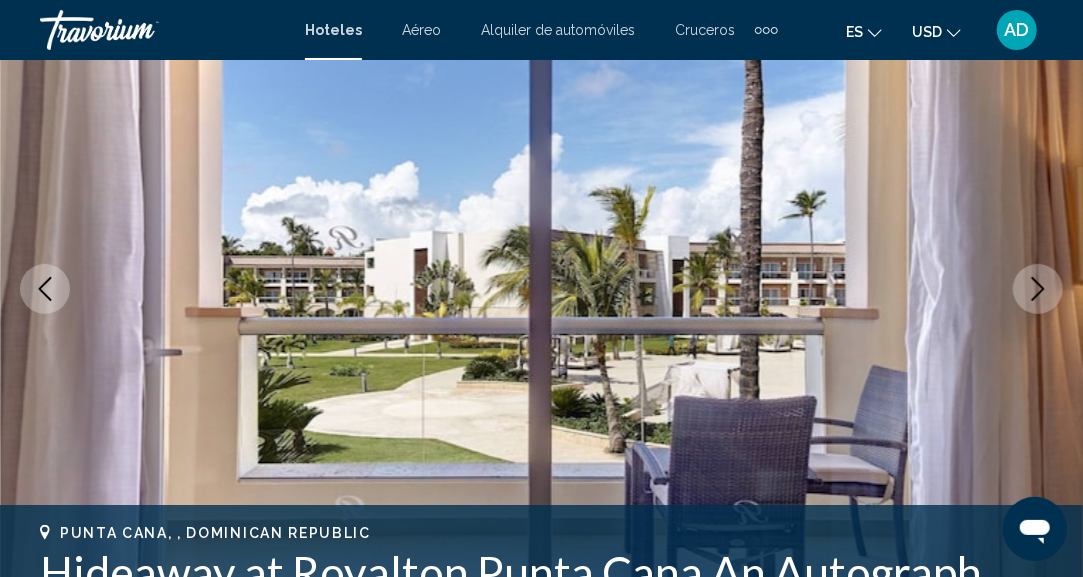 click 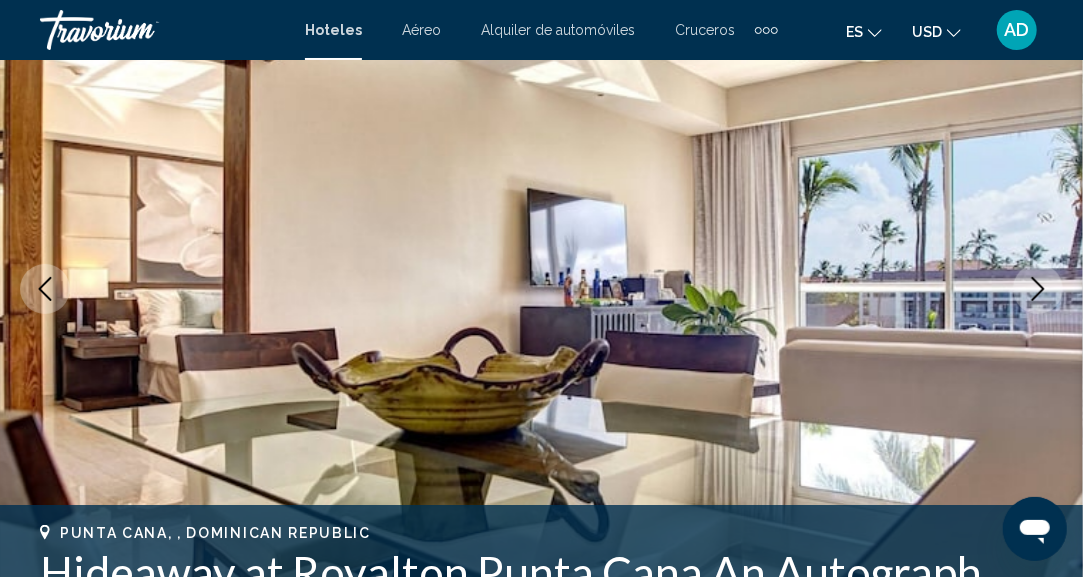 click 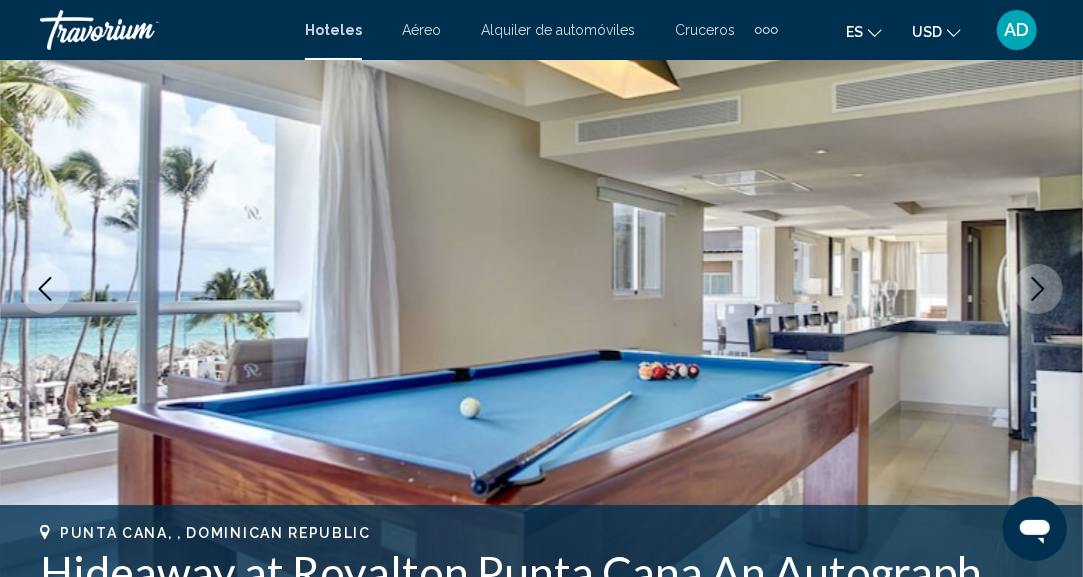 click 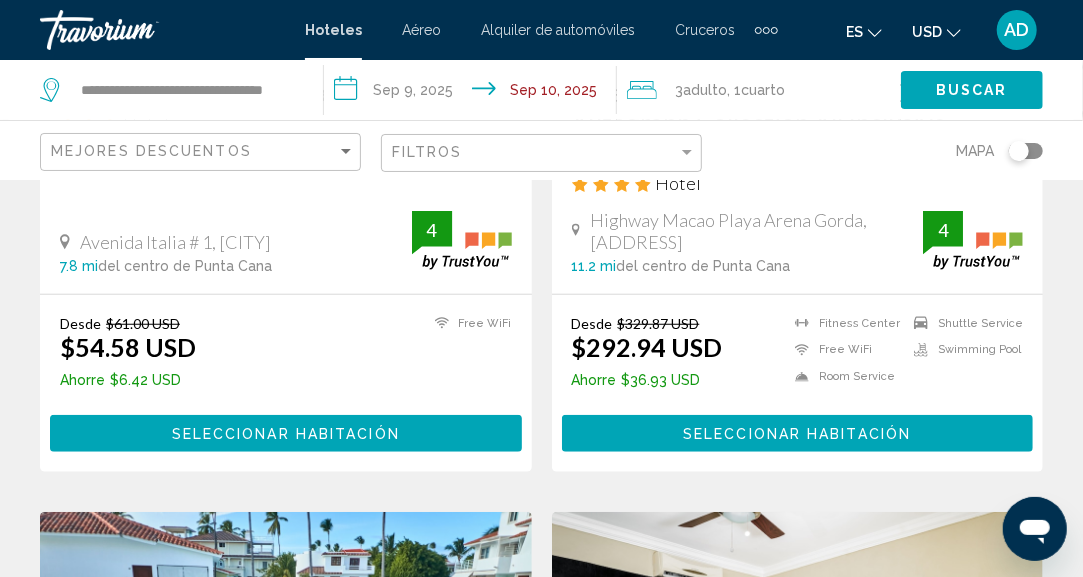 scroll, scrollTop: 516, scrollLeft: 0, axis: vertical 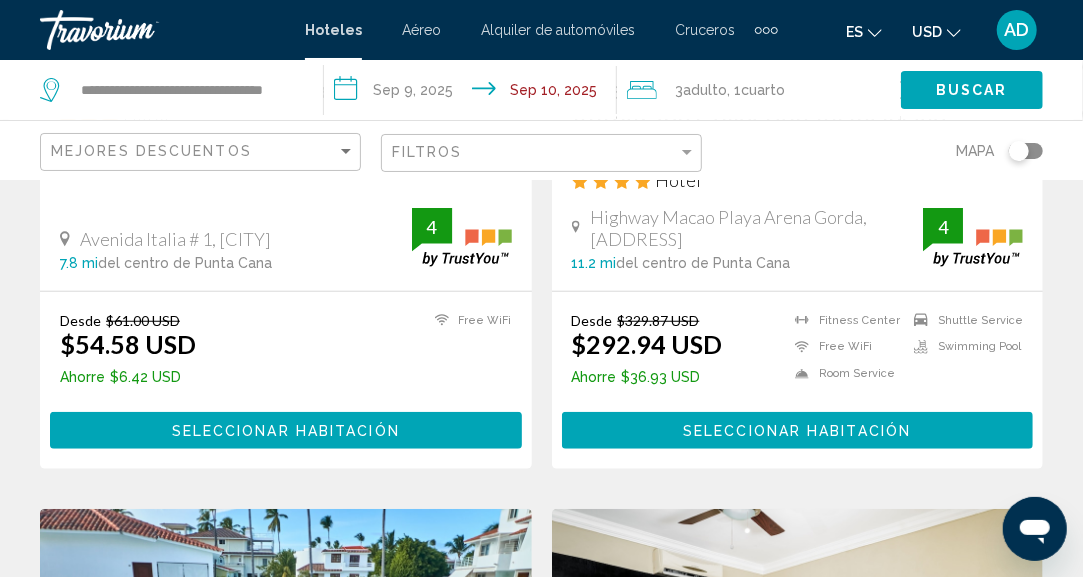click on "Seleccionar habitación" at bounding box center [798, 430] 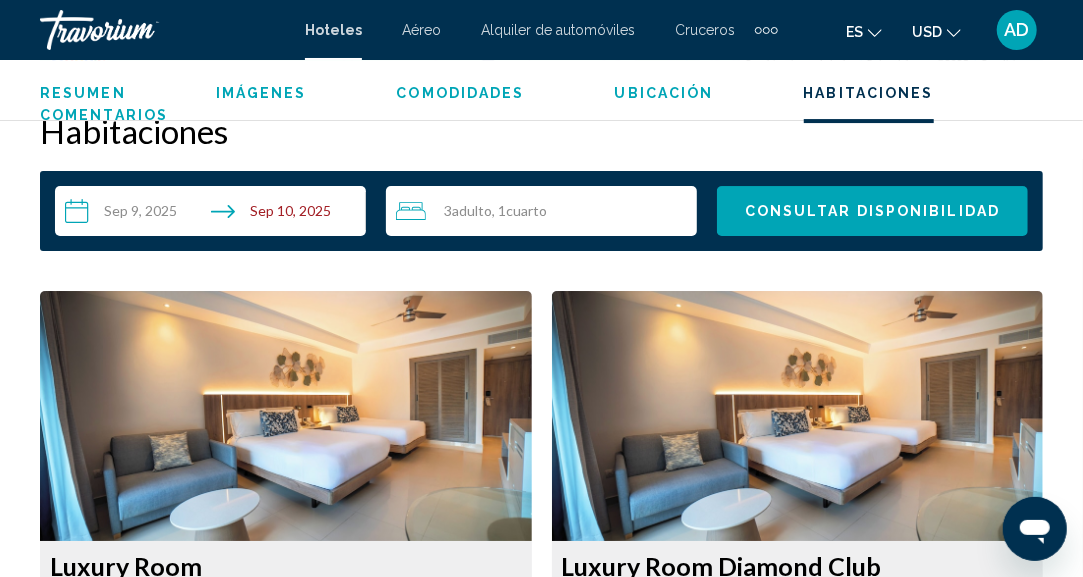 scroll, scrollTop: 2887, scrollLeft: 0, axis: vertical 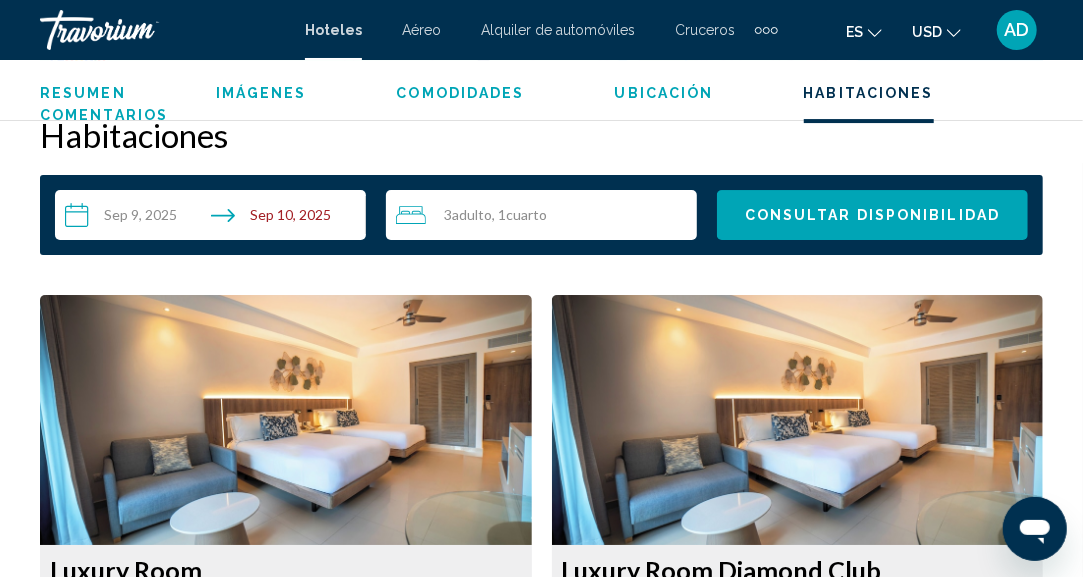 click at bounding box center (286, 420) 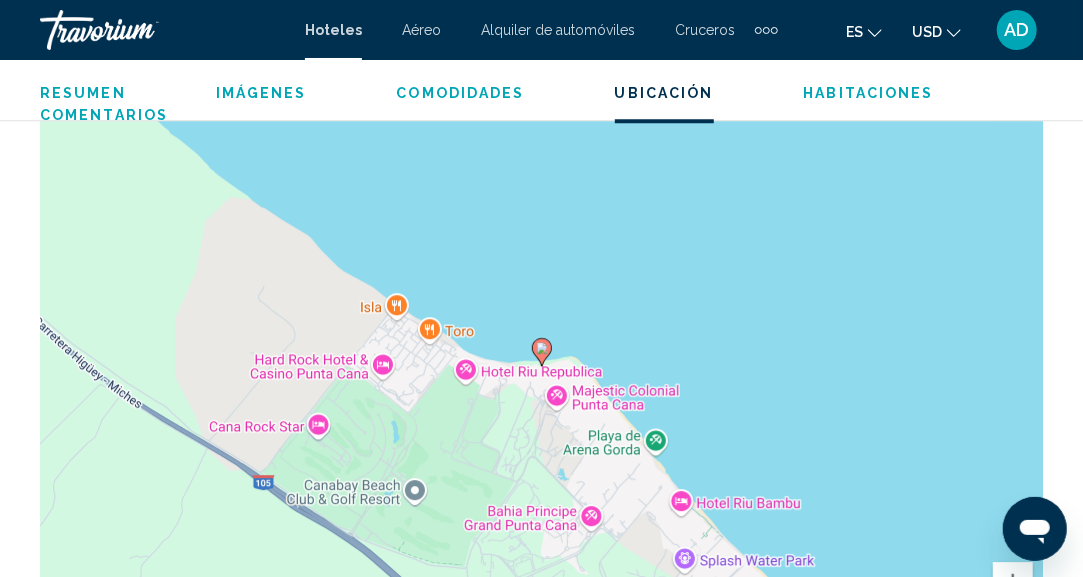 scroll, scrollTop: 2282, scrollLeft: 0, axis: vertical 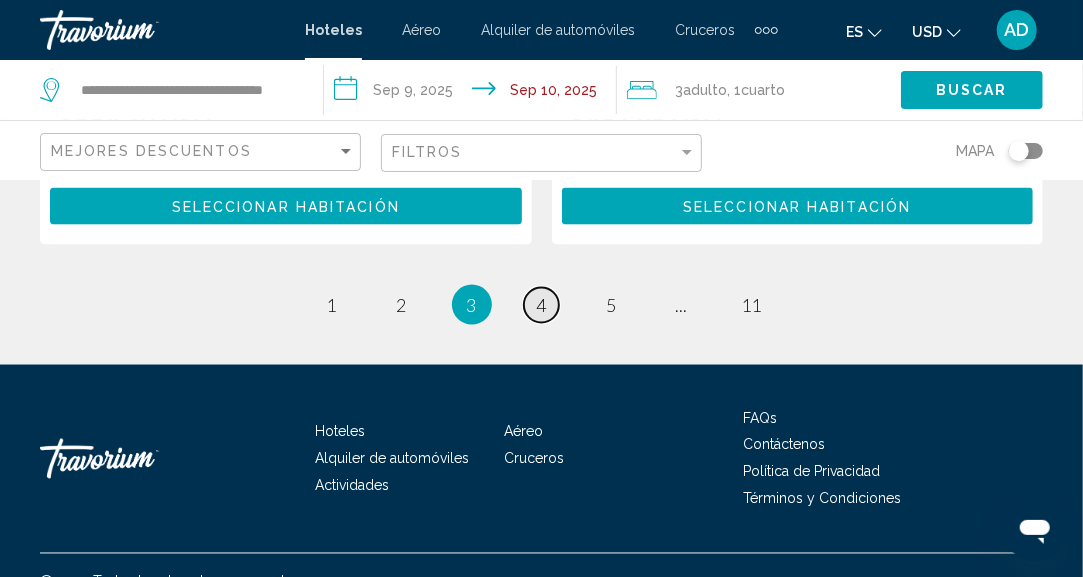 click on "page  4" at bounding box center [541, 305] 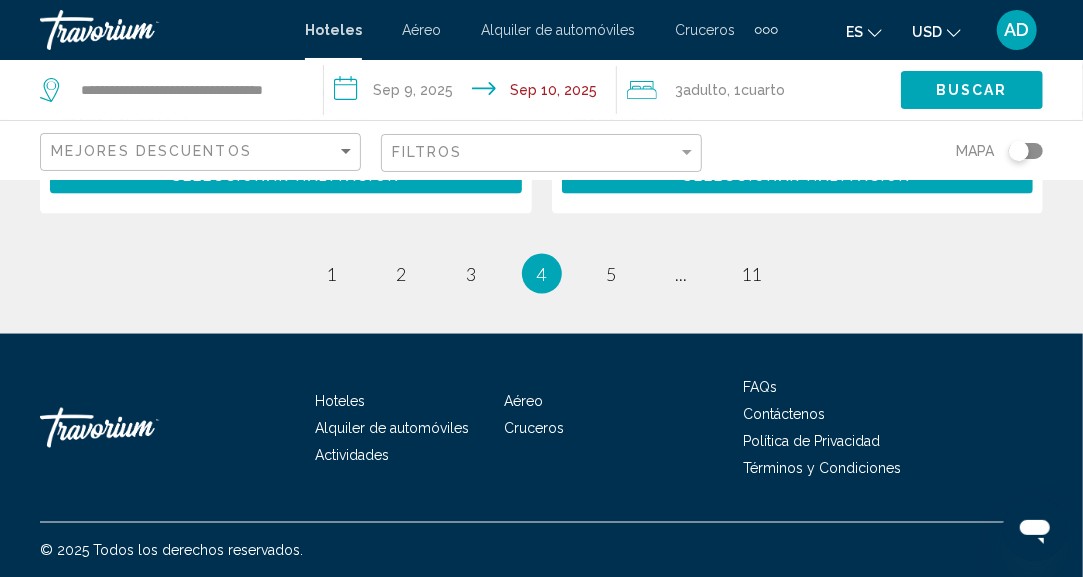 scroll, scrollTop: 4353, scrollLeft: 0, axis: vertical 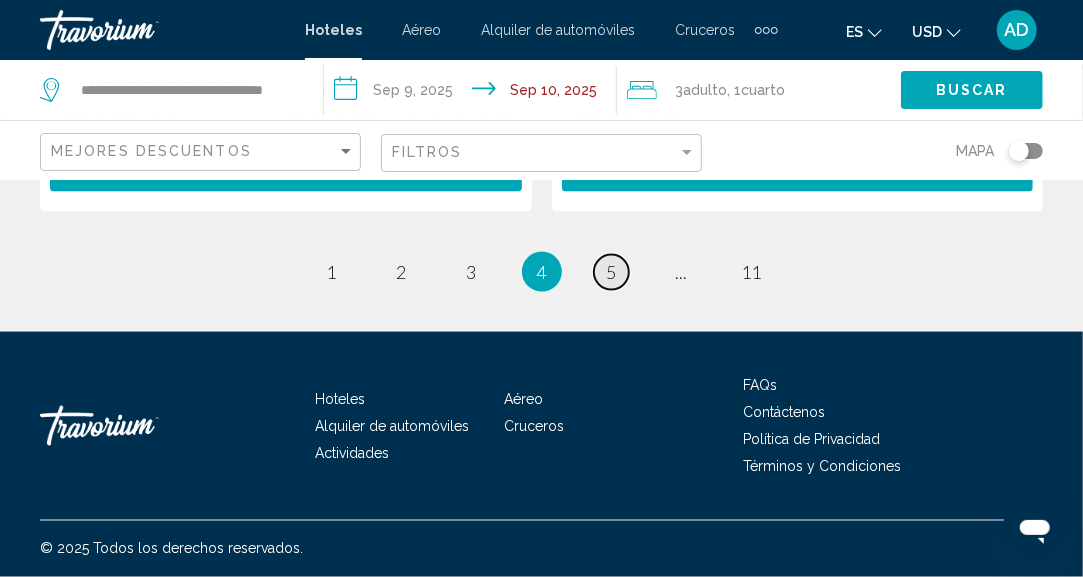 click on "5" at bounding box center (612, 272) 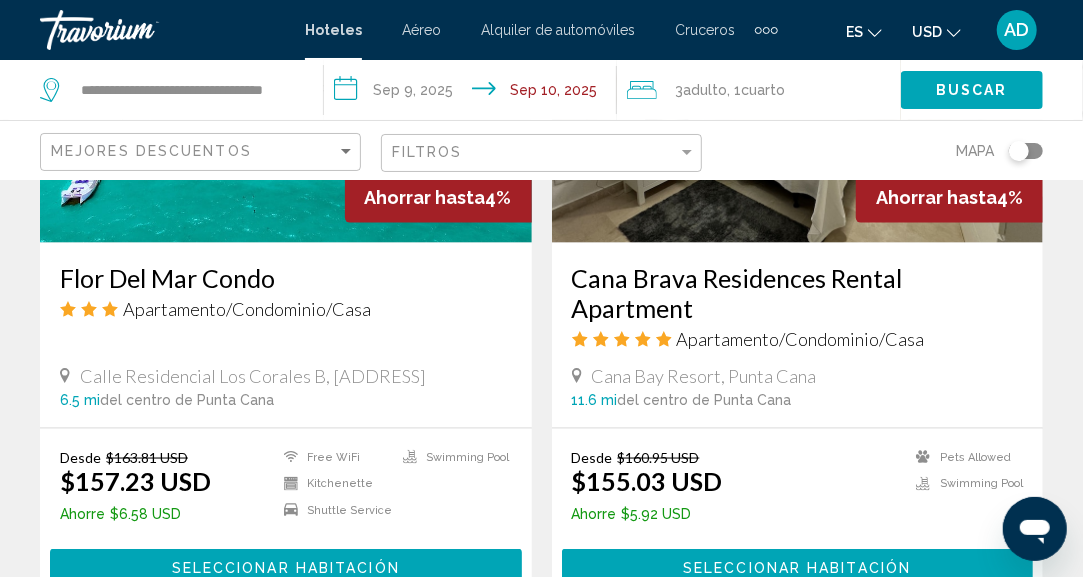 scroll, scrollTop: 1072, scrollLeft: 0, axis: vertical 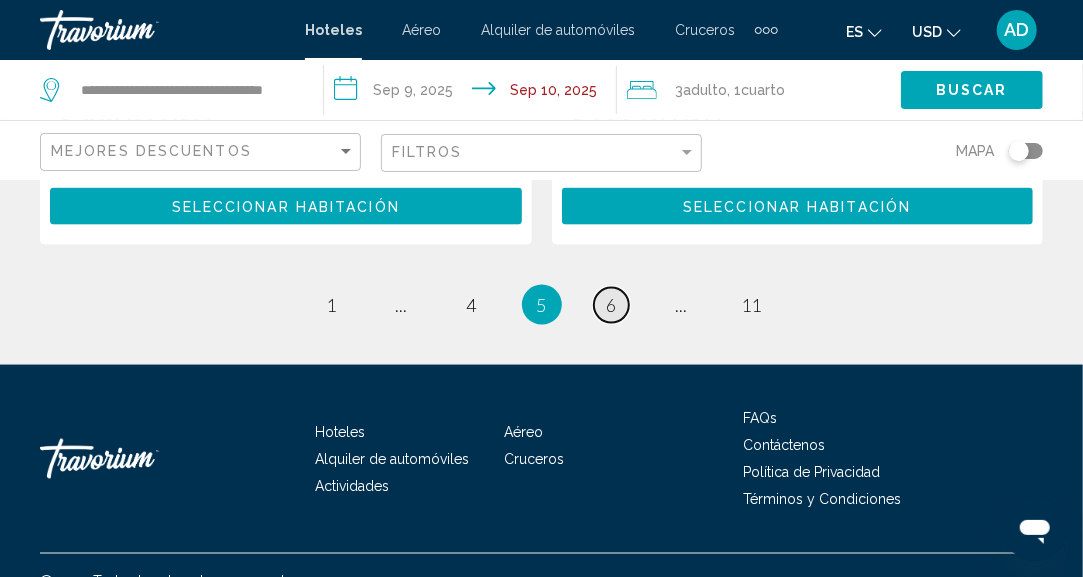 click on "6" at bounding box center [612, 305] 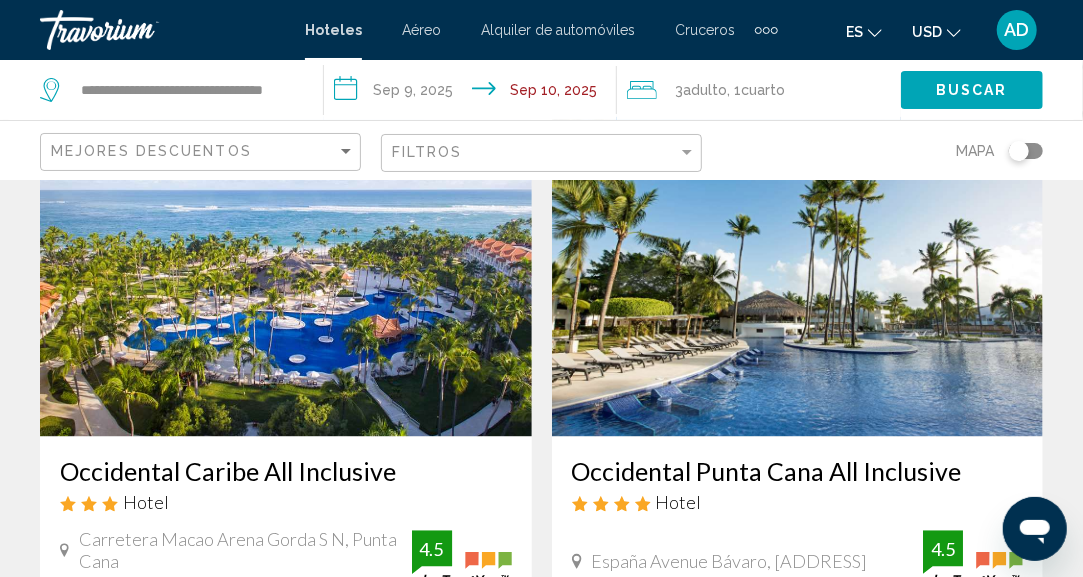 scroll, scrollTop: 1562, scrollLeft: 0, axis: vertical 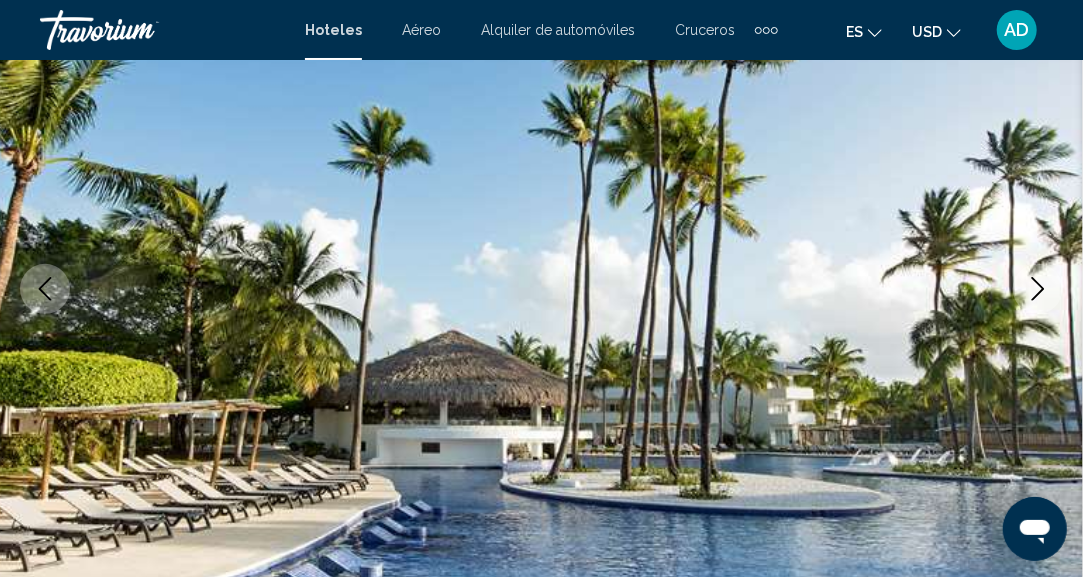 click 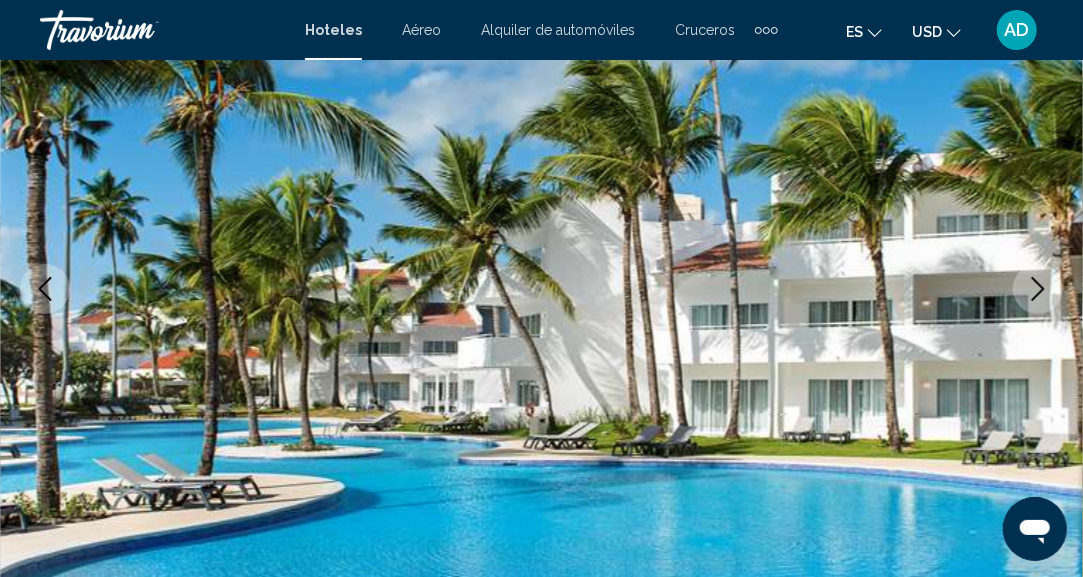 click 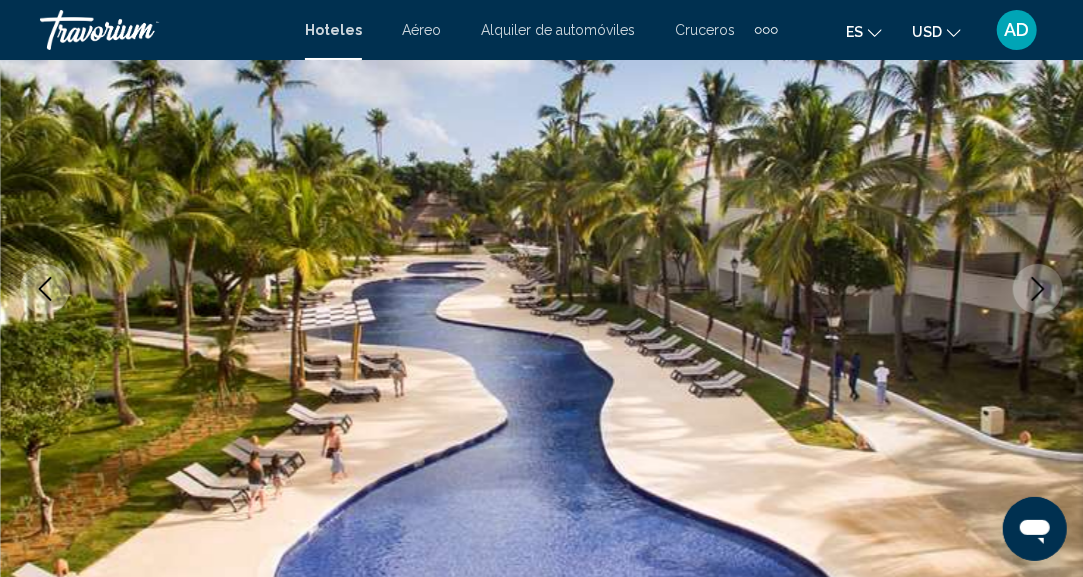 click 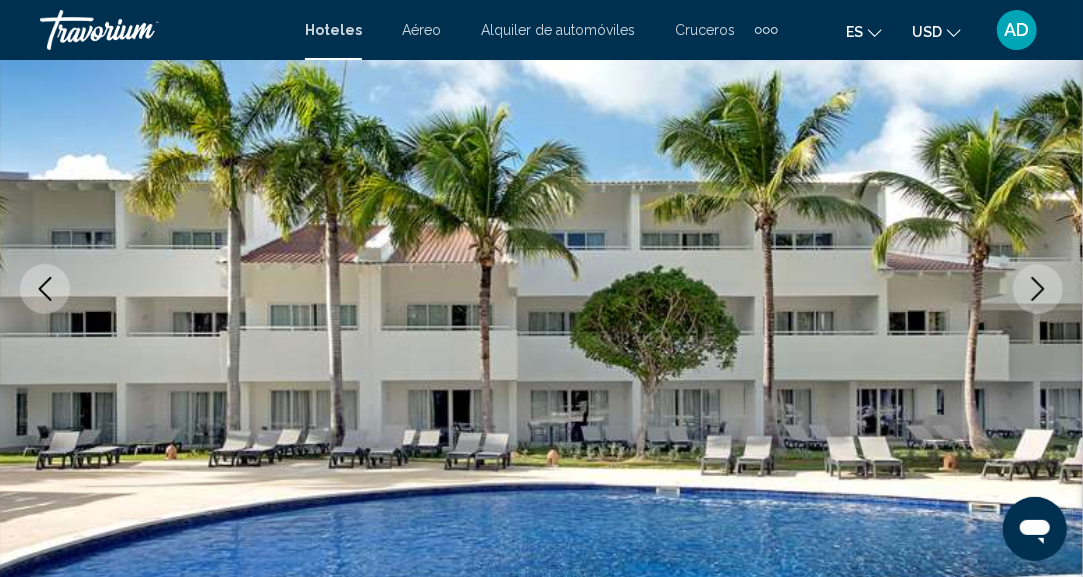 click 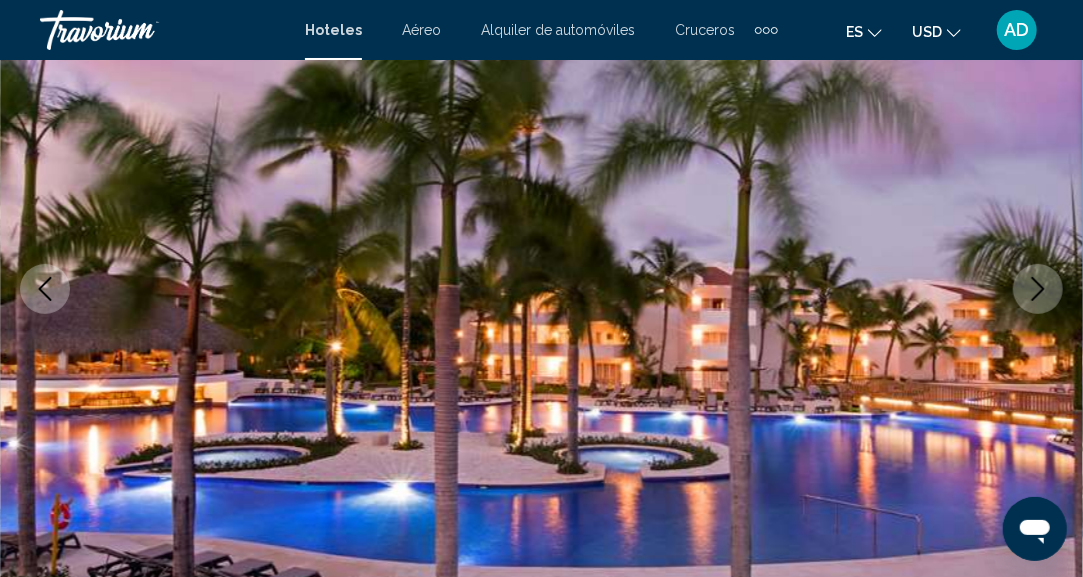 click 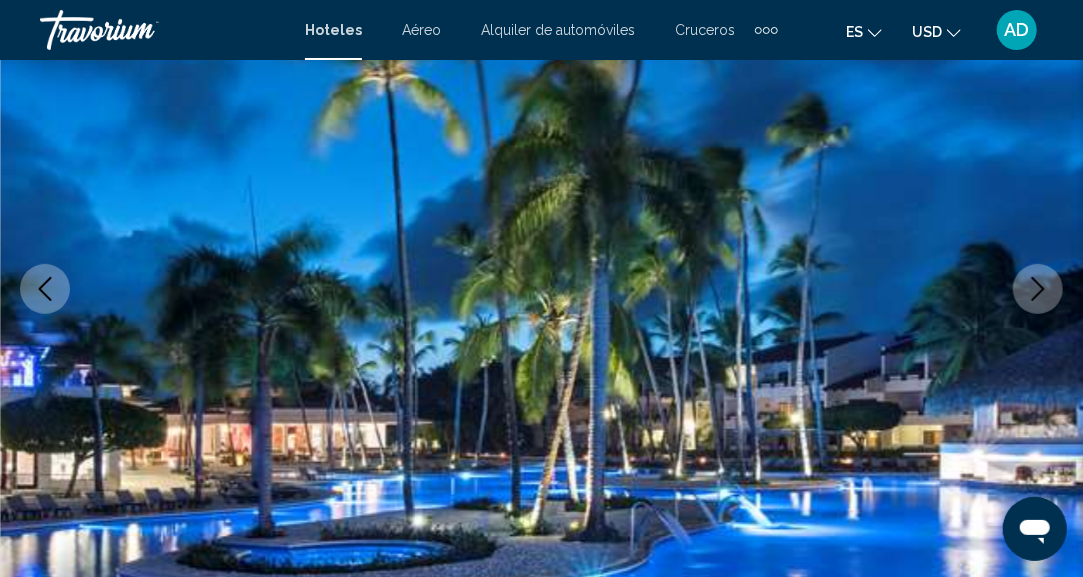 click 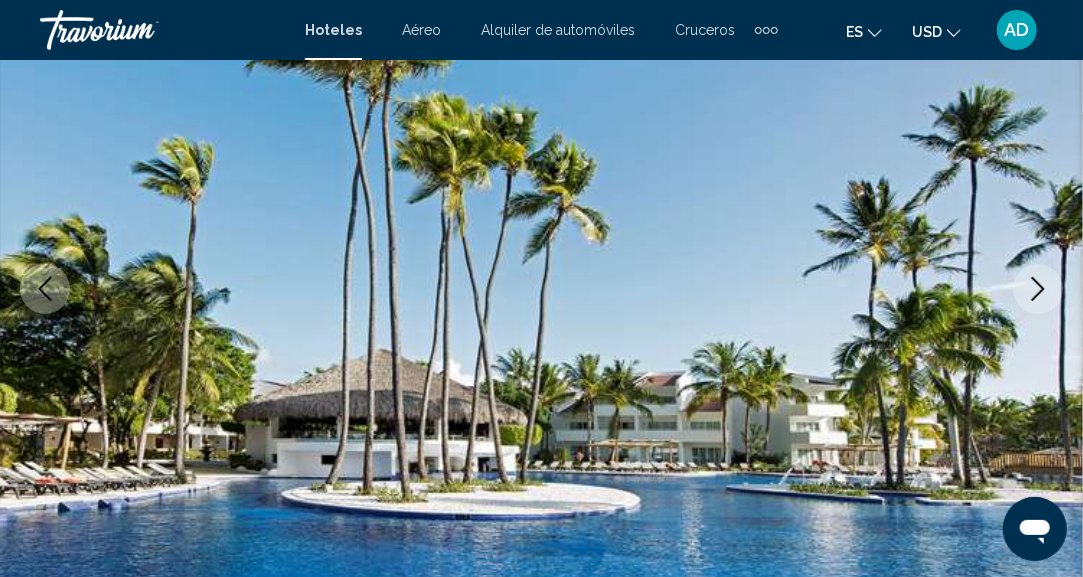 click 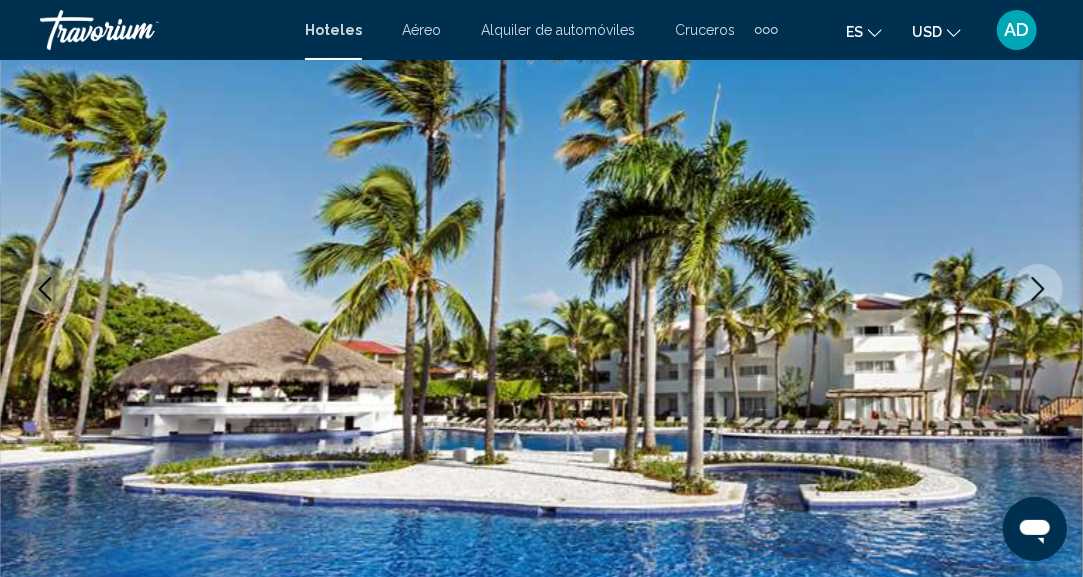 click 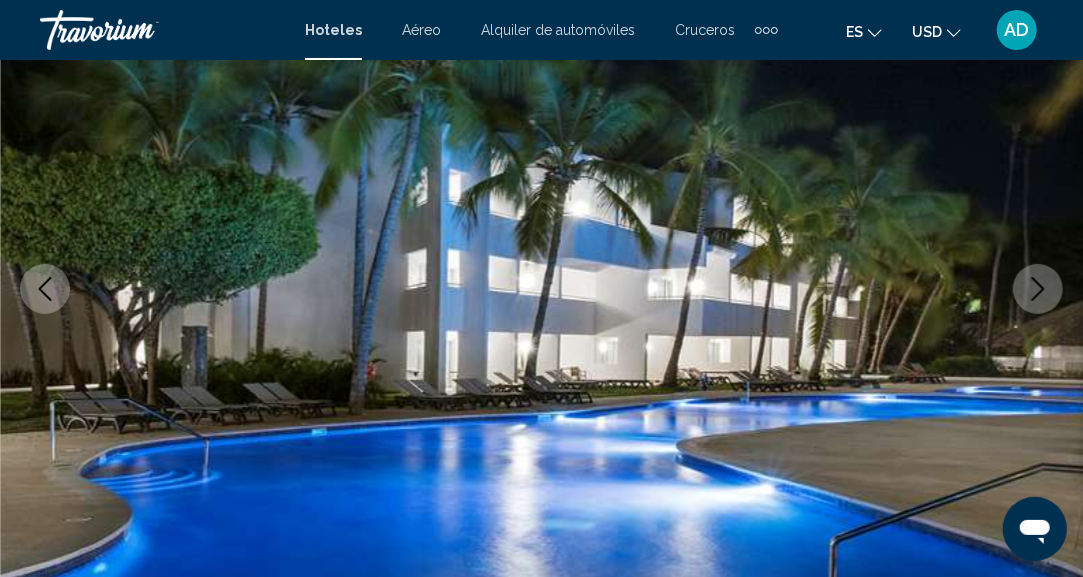 click 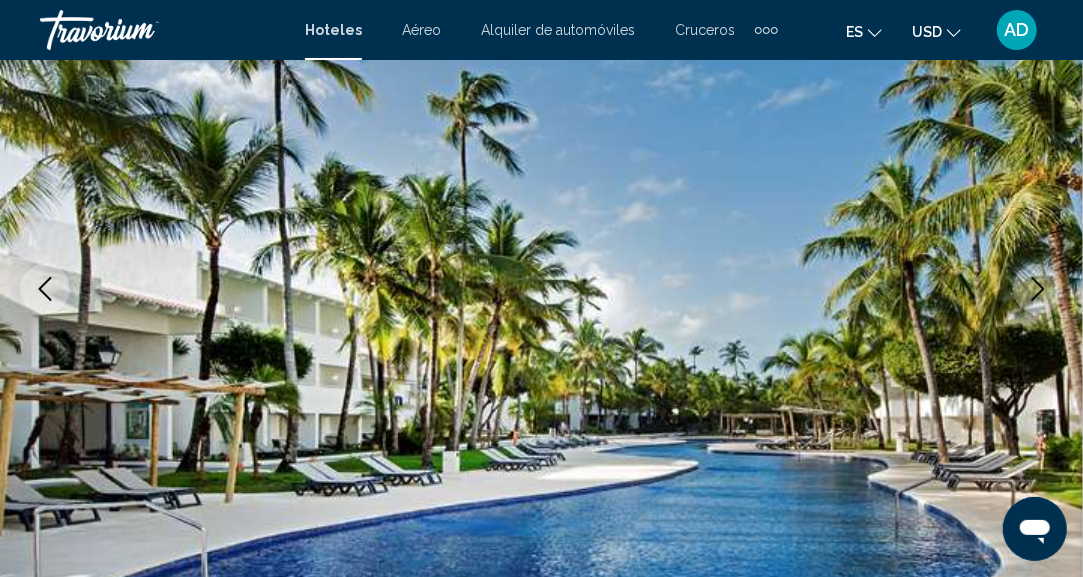 click 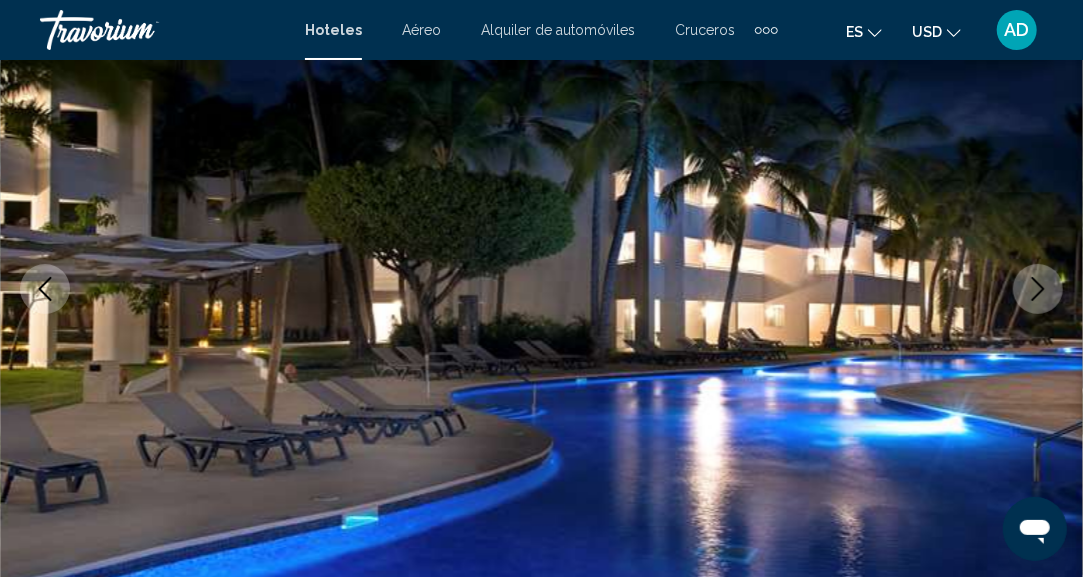 click 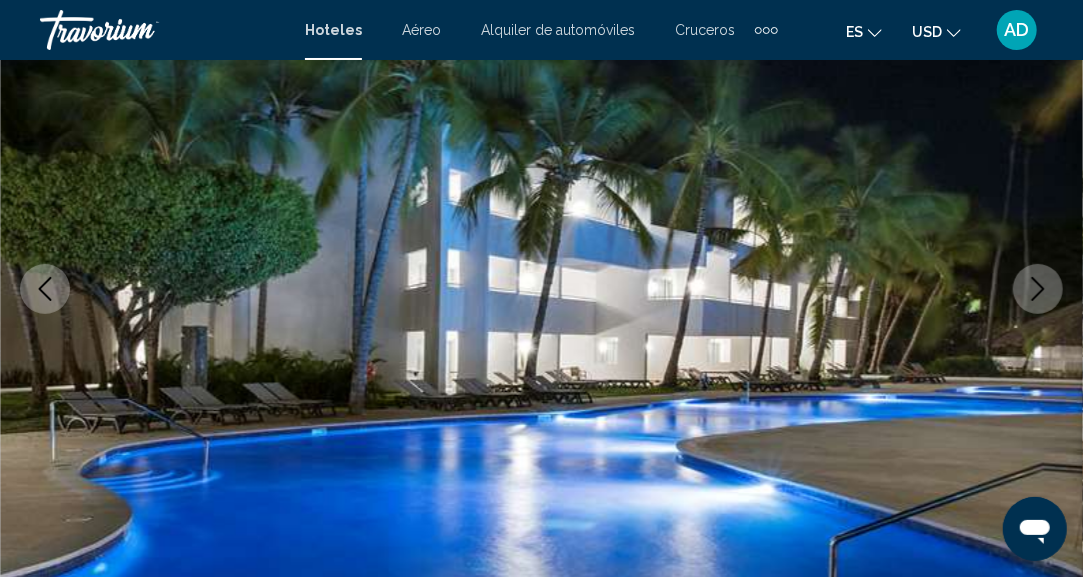 click 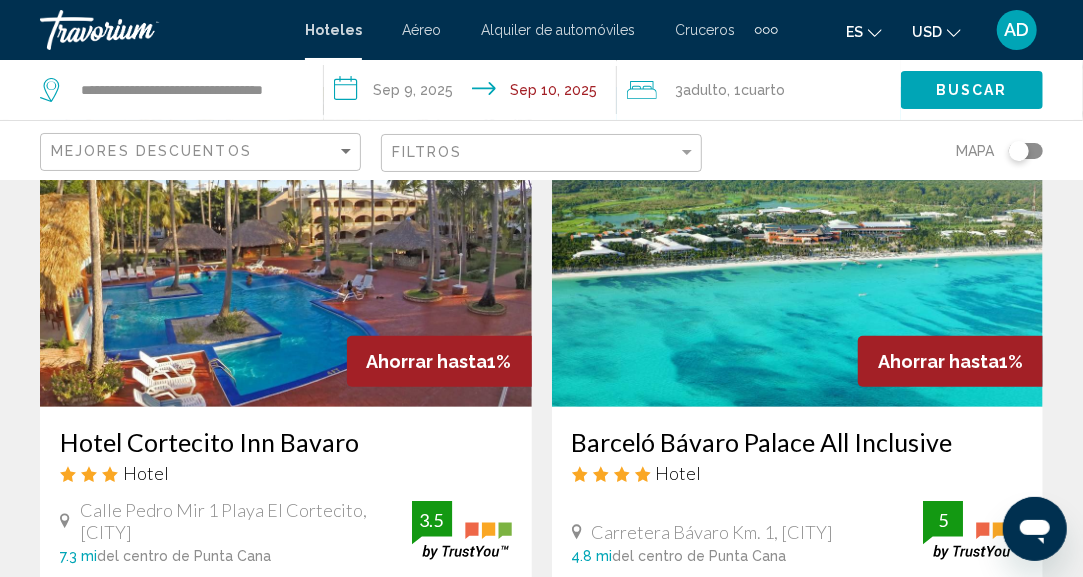 scroll, scrollTop: 161, scrollLeft: 0, axis: vertical 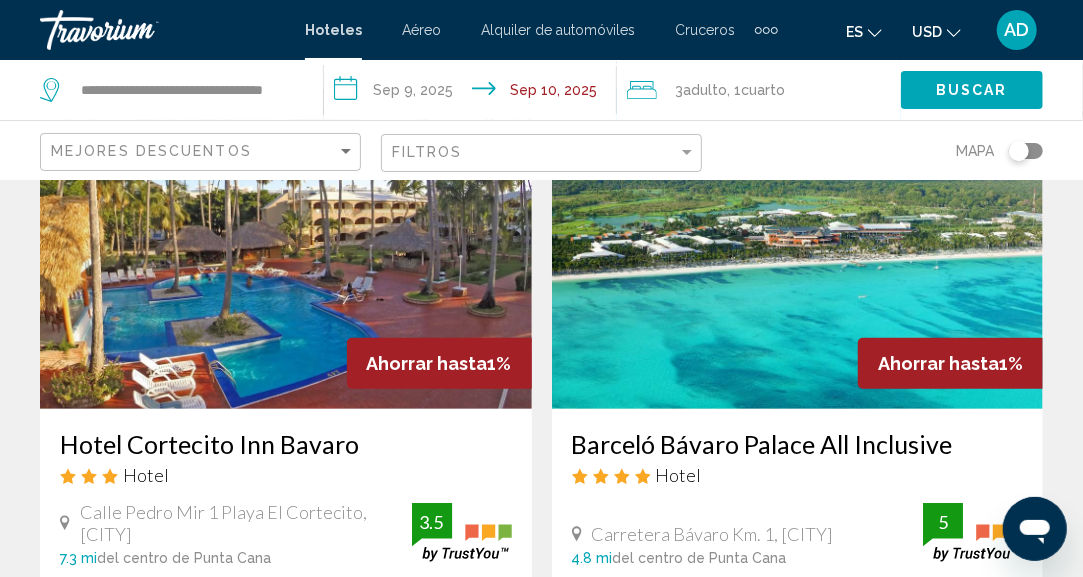 click at bounding box center (798, 249) 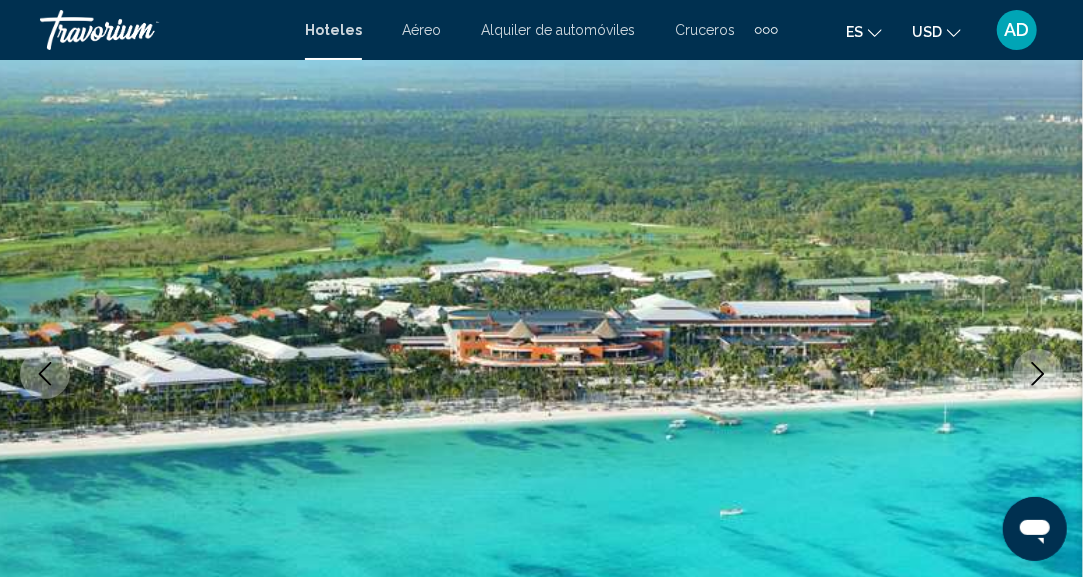 scroll, scrollTop: 246, scrollLeft: 0, axis: vertical 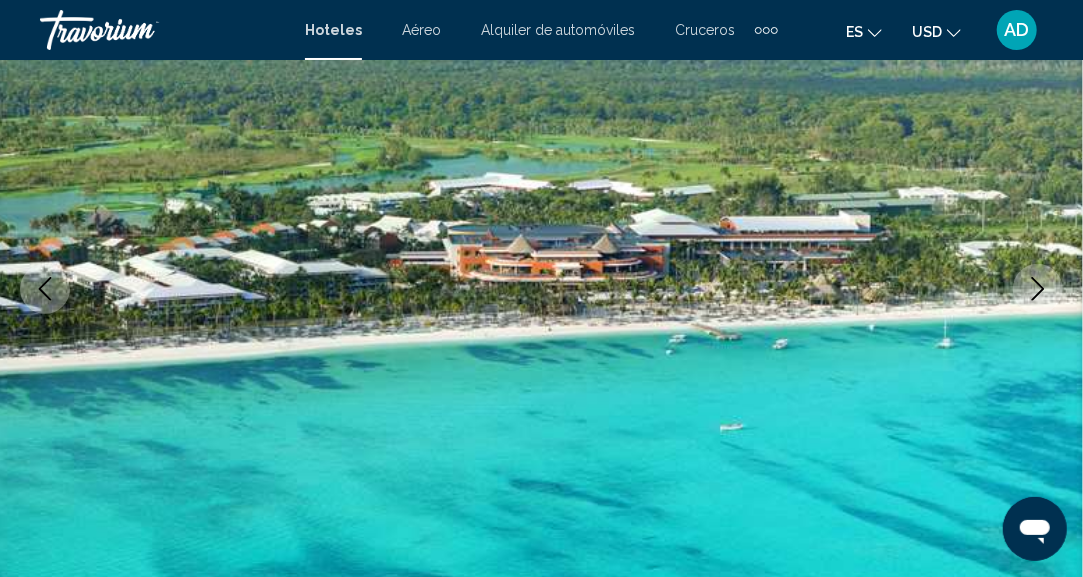 click 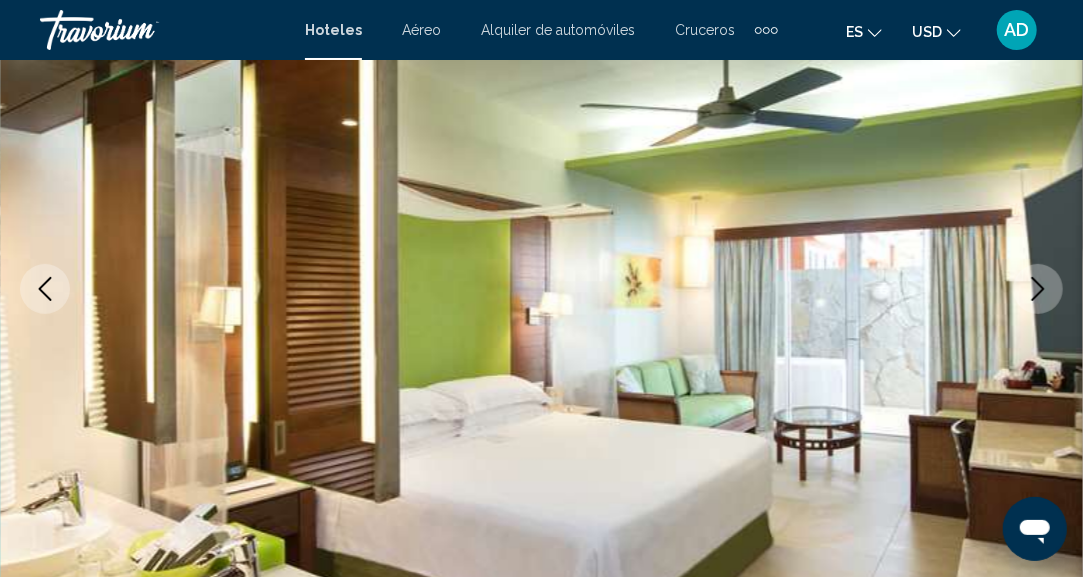click 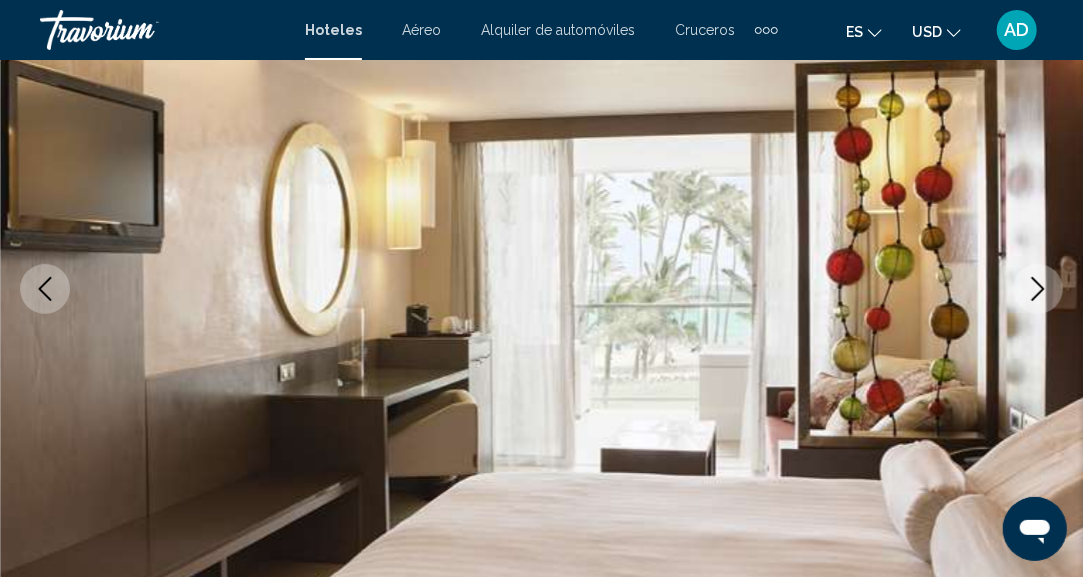 click 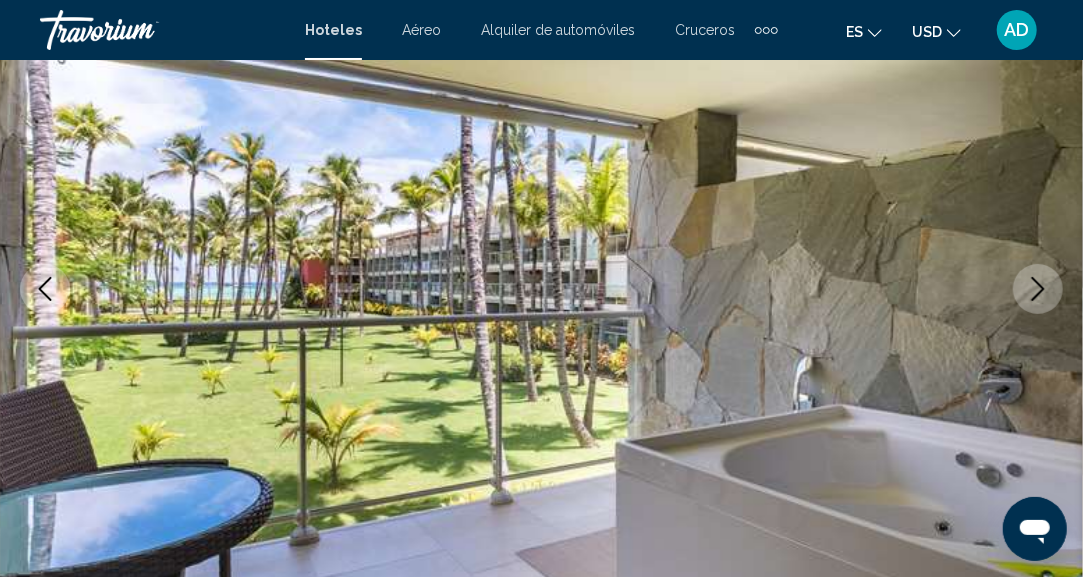 click 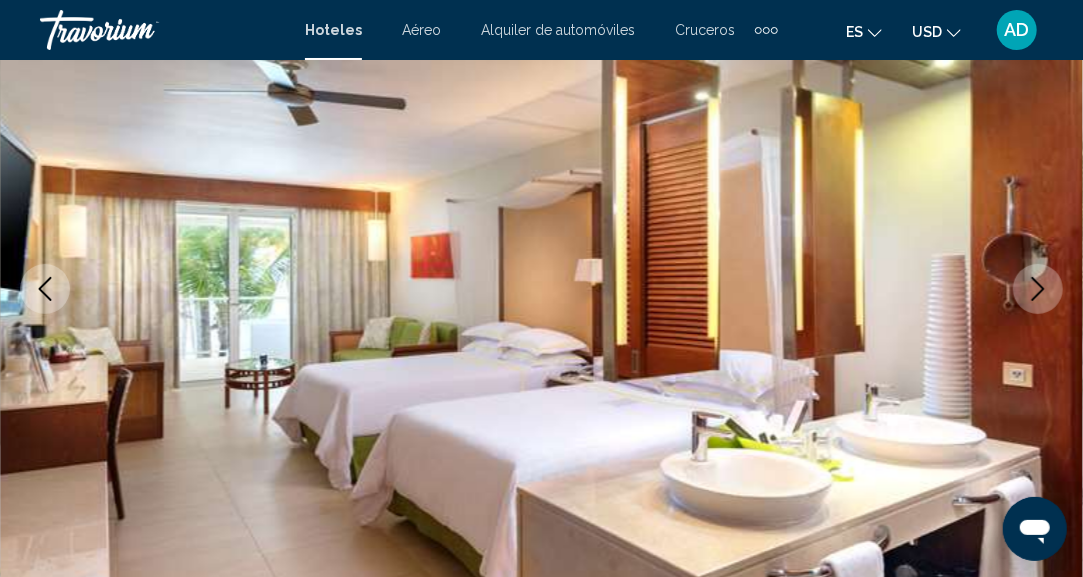 click 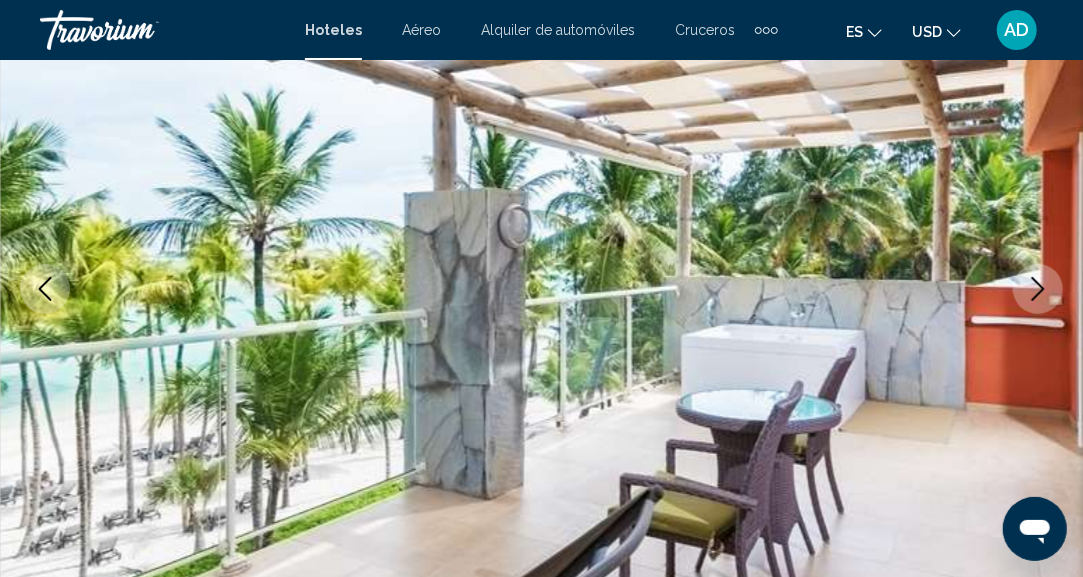 click 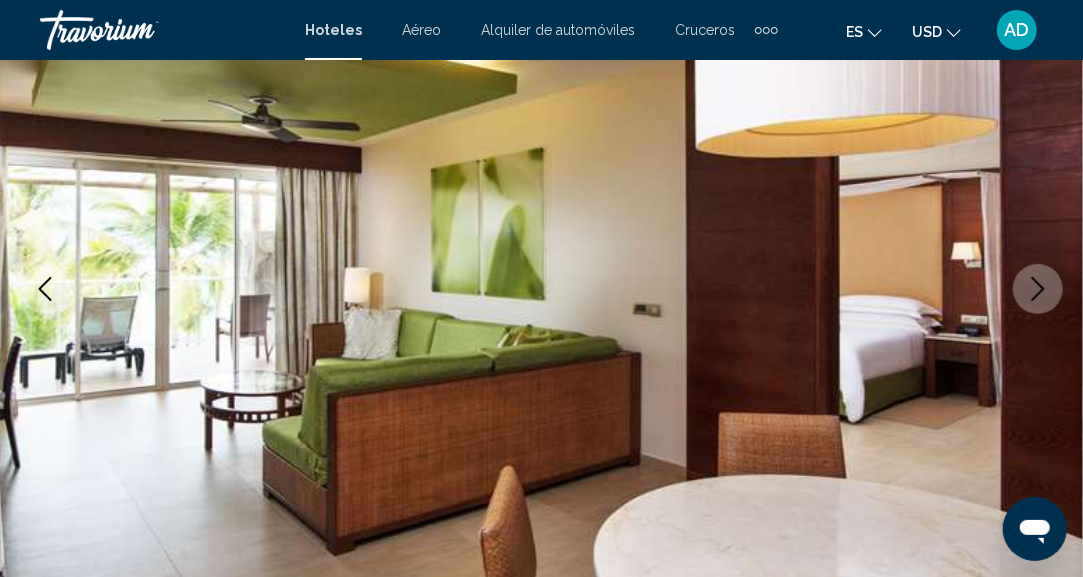 click 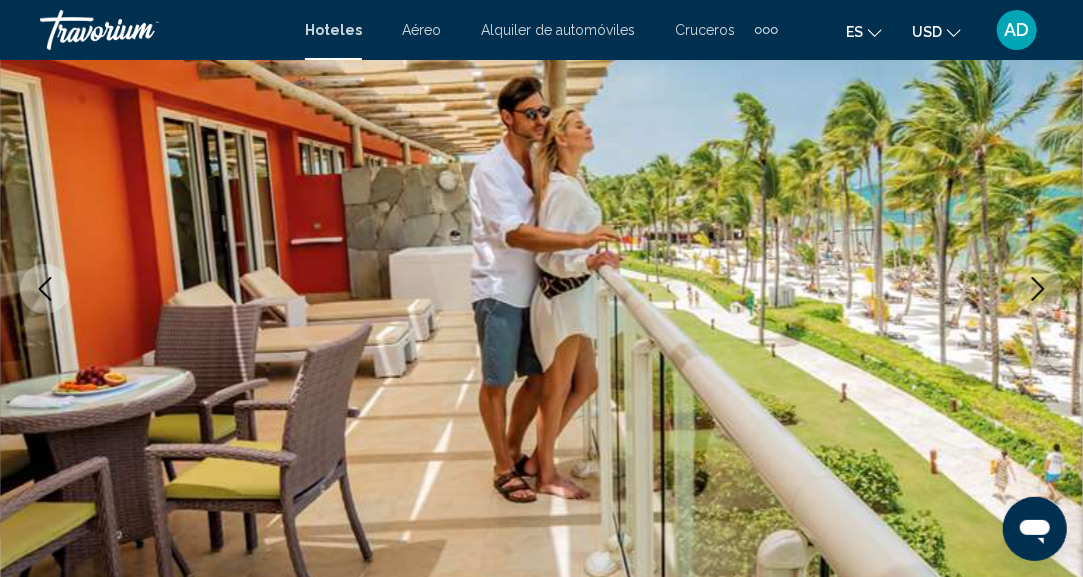 click 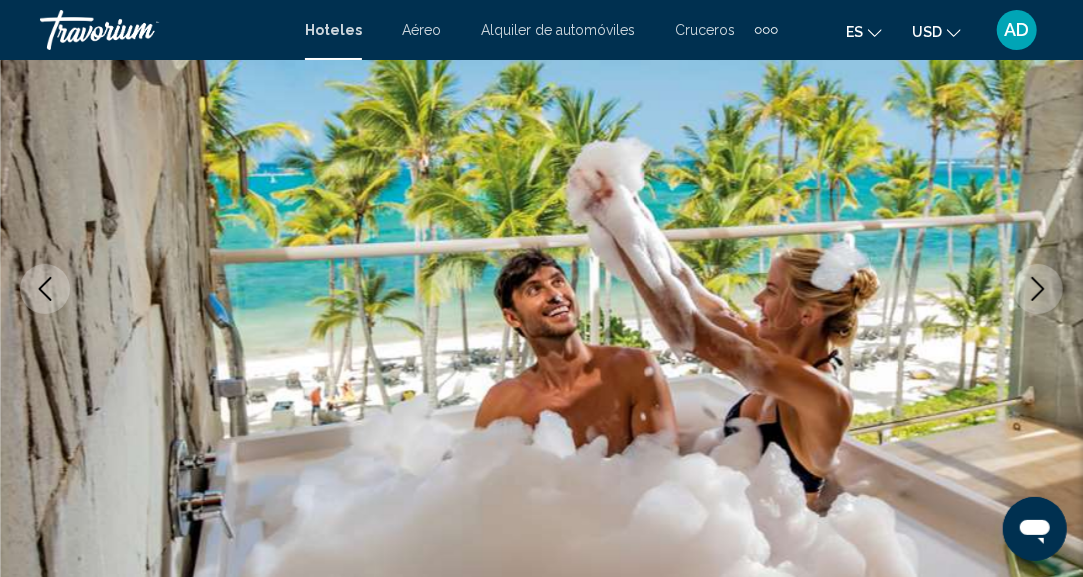 click at bounding box center [1038, 289] 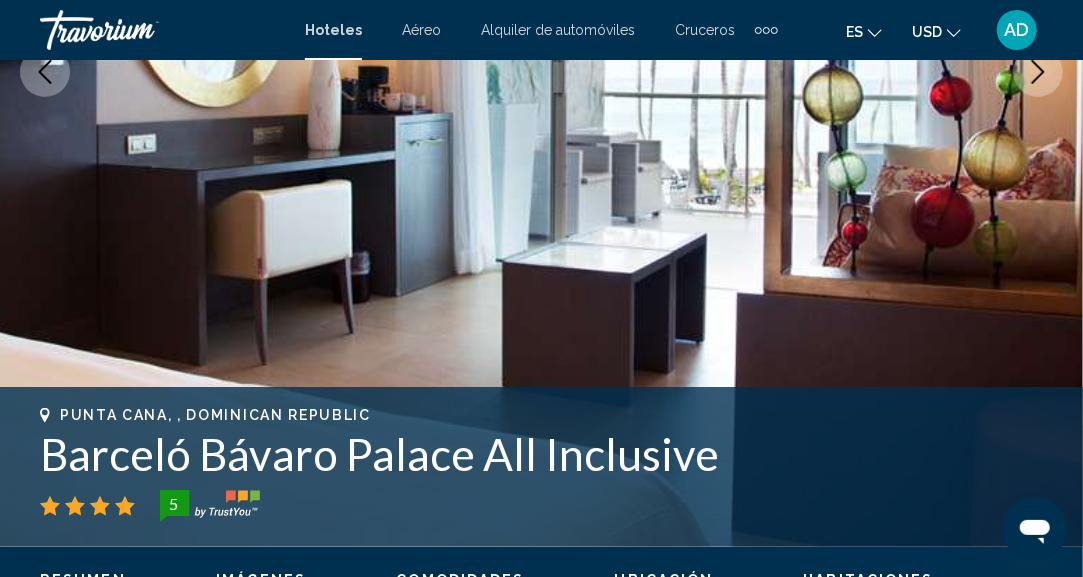 scroll, scrollTop: 458, scrollLeft: 0, axis: vertical 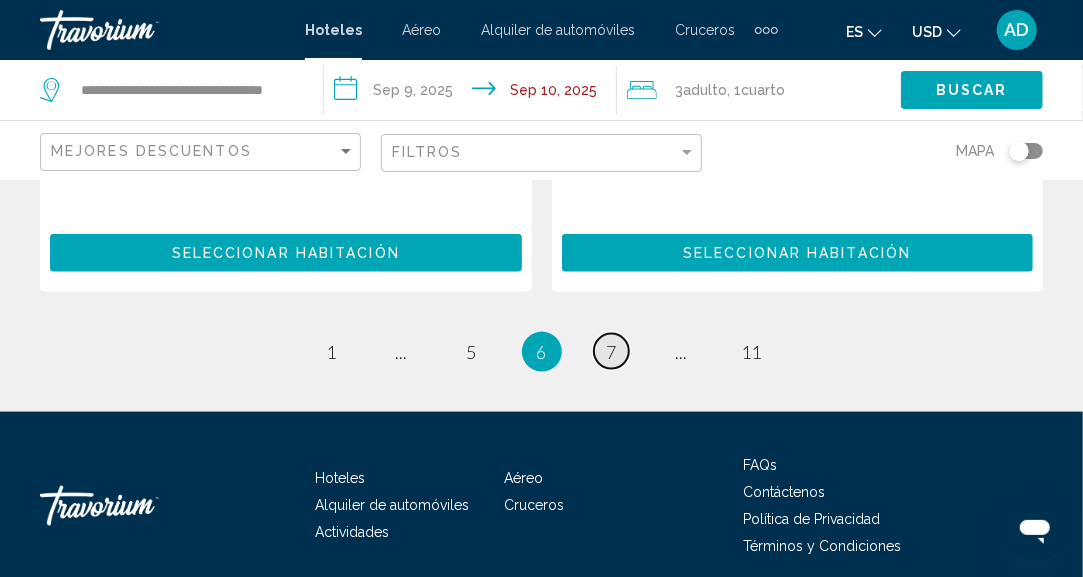 click on "7" at bounding box center [612, 352] 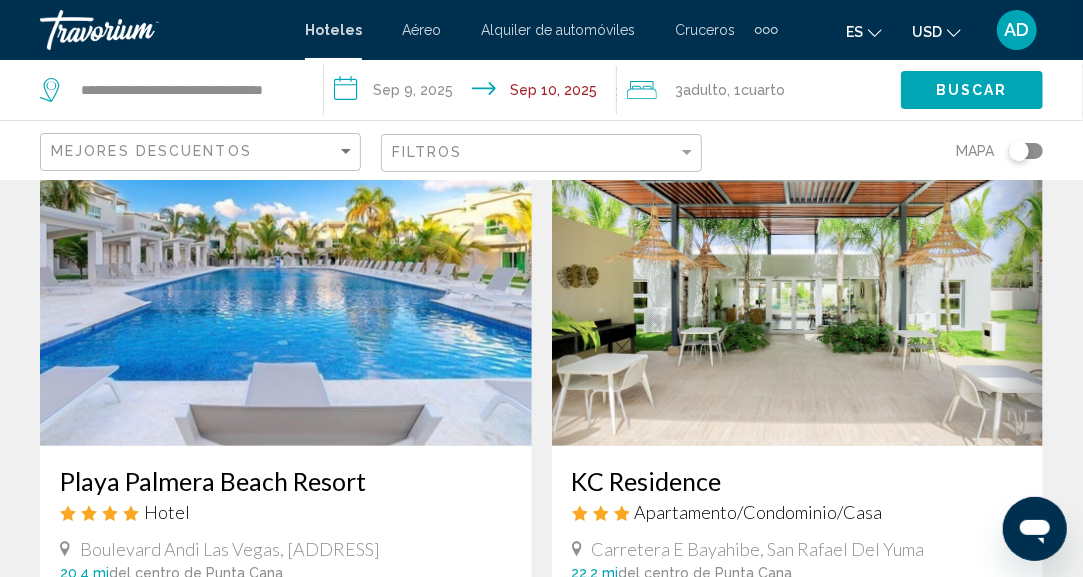 scroll, scrollTop: 0, scrollLeft: 0, axis: both 